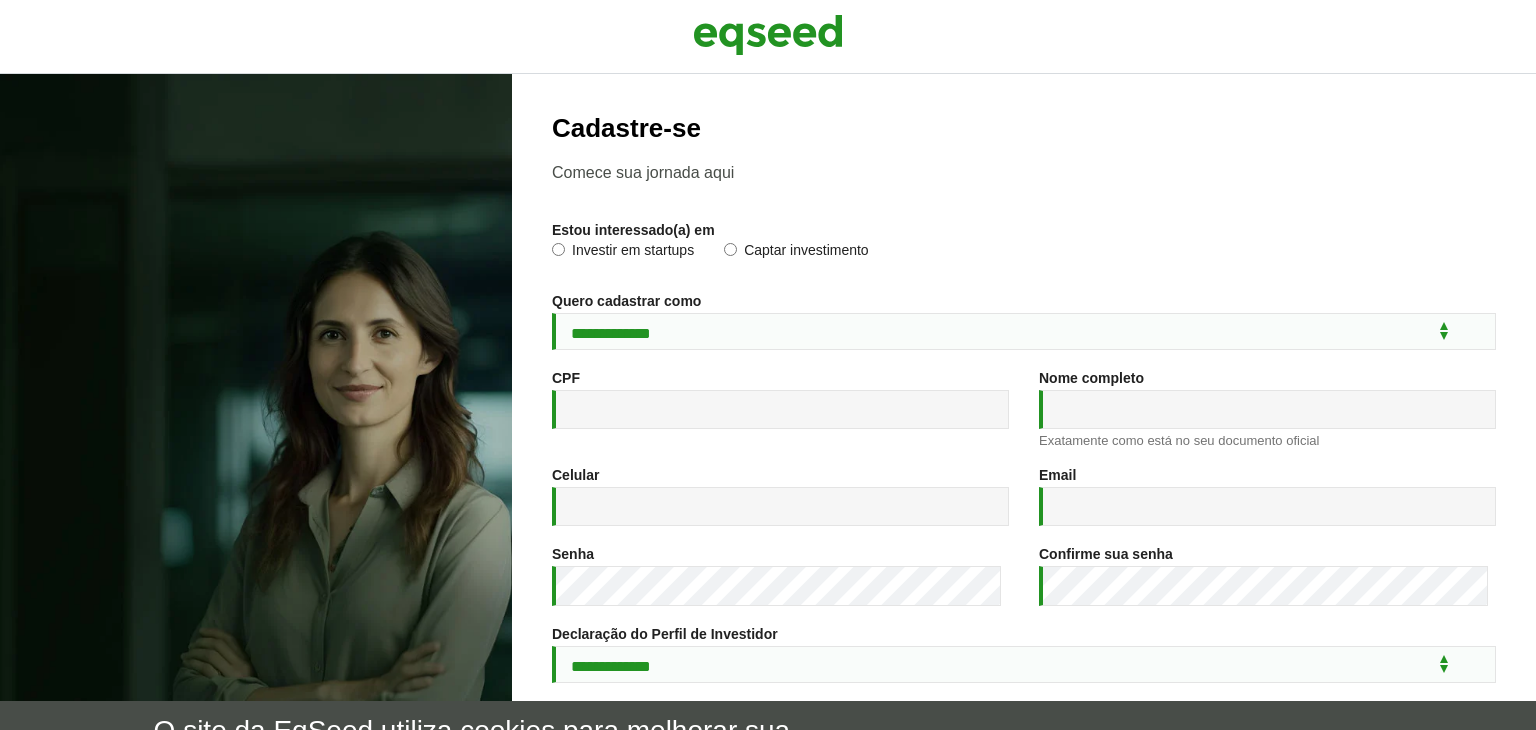 scroll, scrollTop: 0, scrollLeft: 0, axis: both 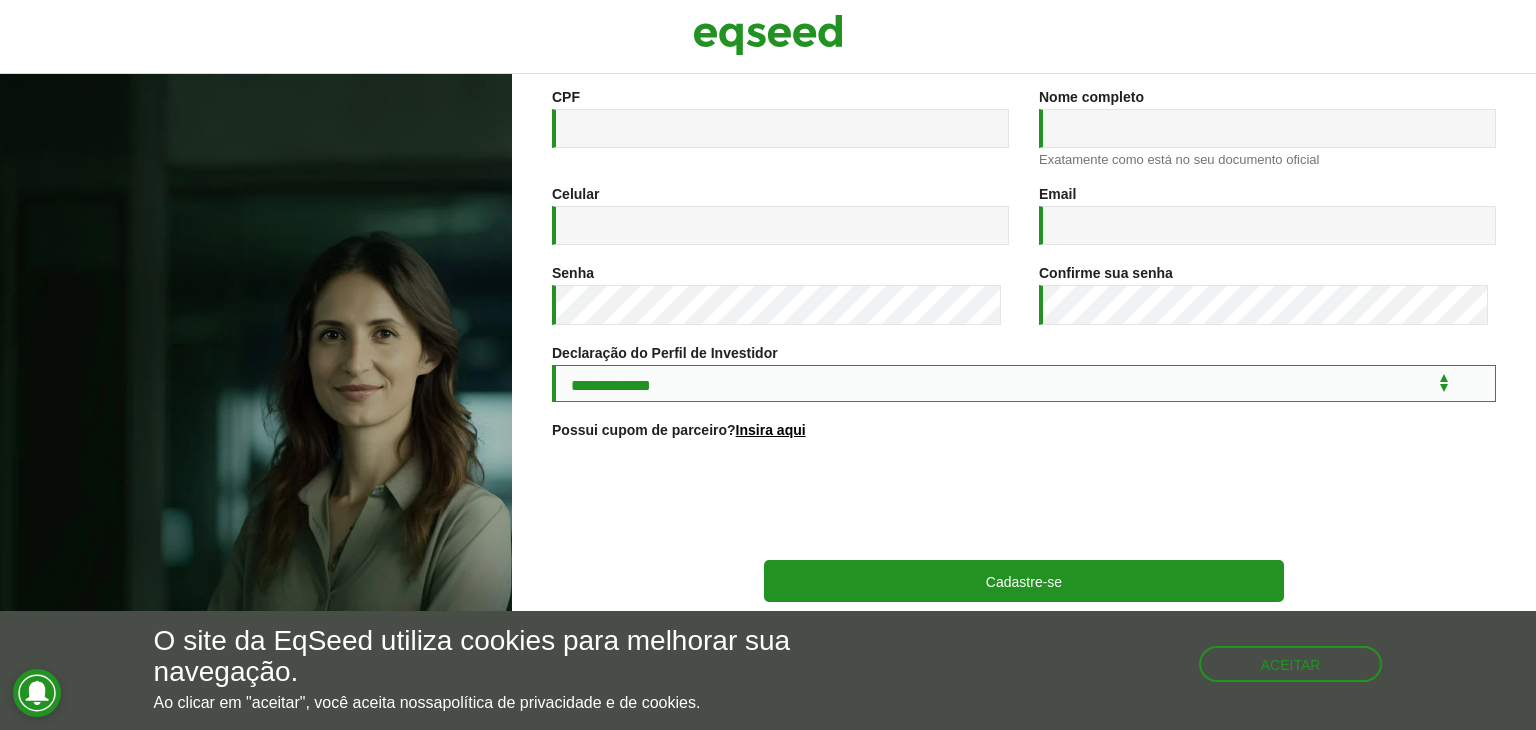 click on "**********" at bounding box center [1024, 383] 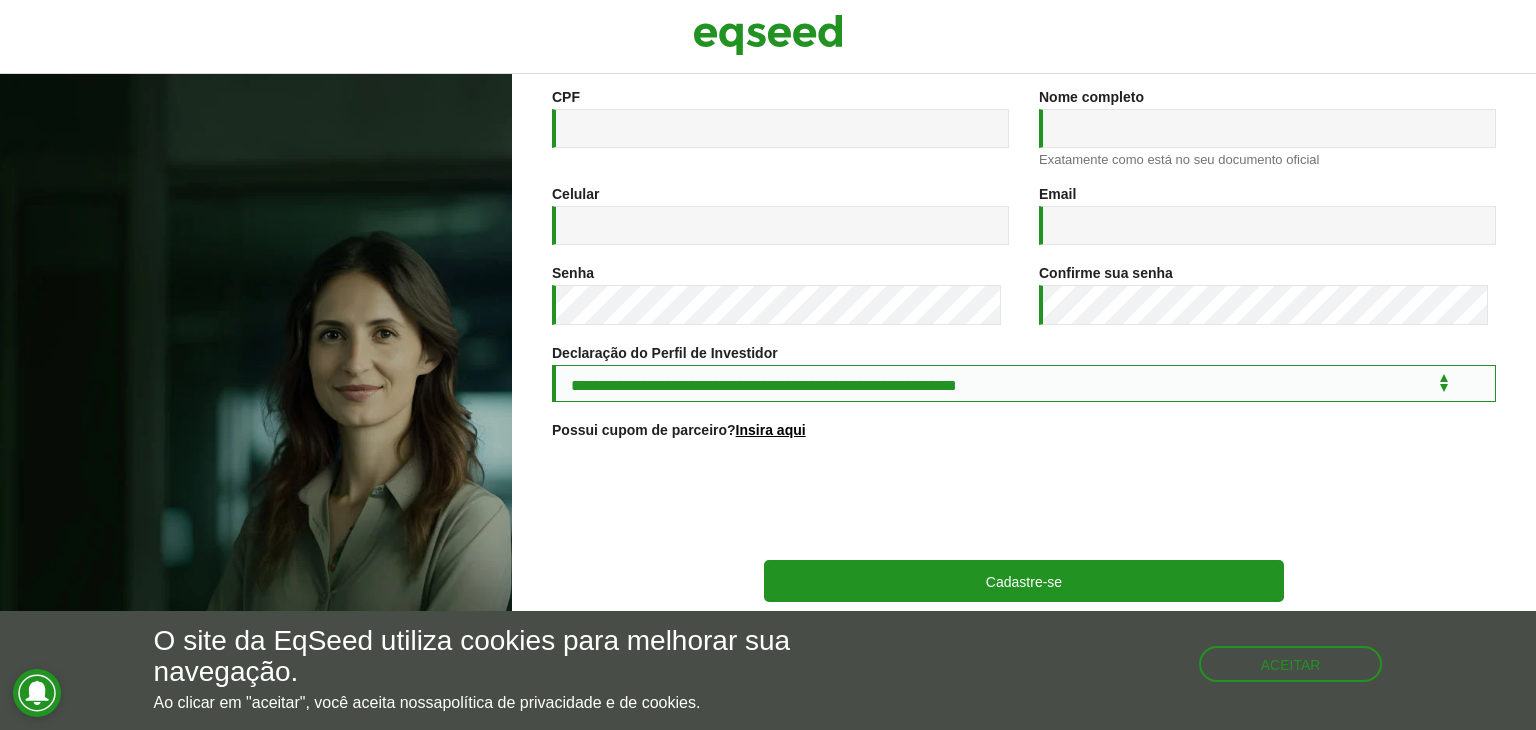 click on "**********" at bounding box center [1024, 383] 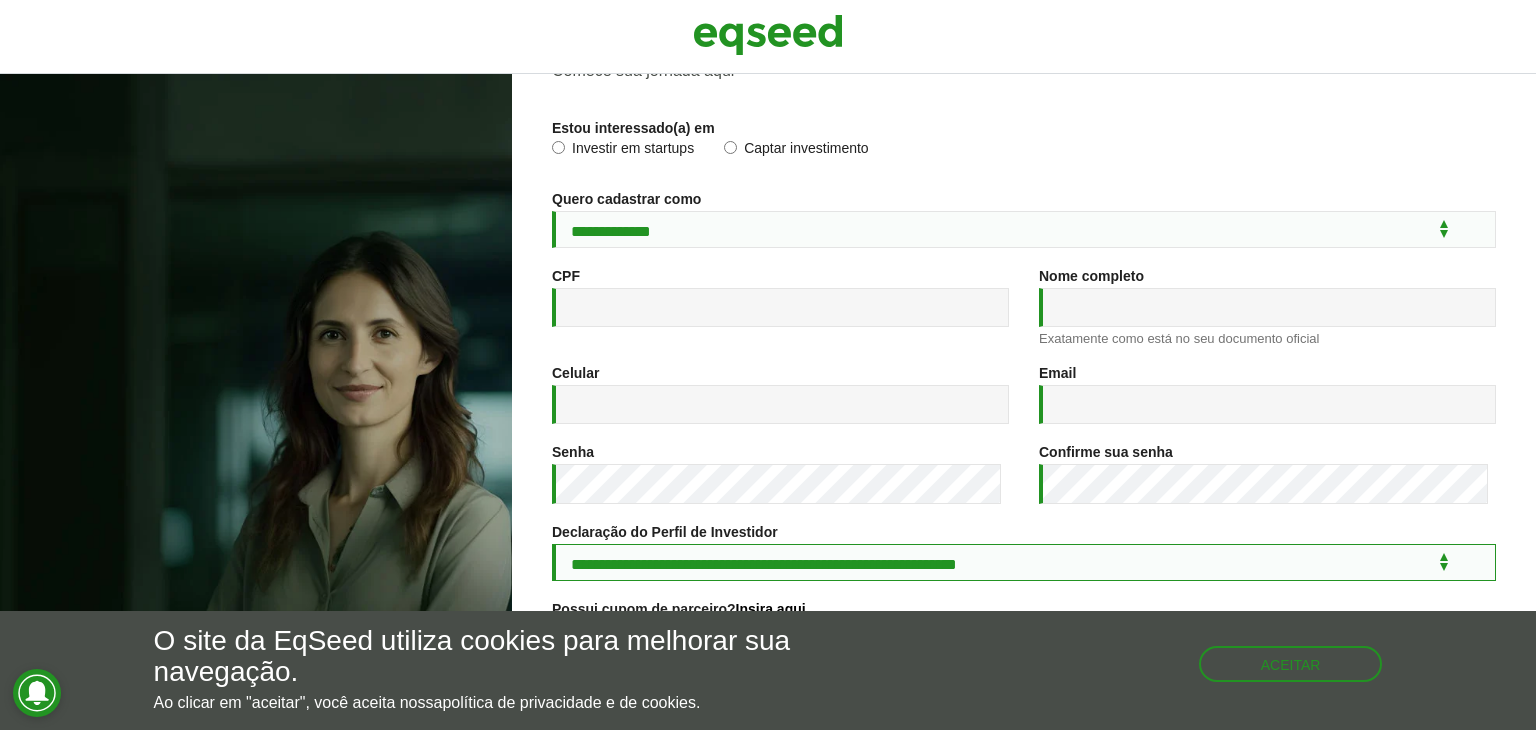 scroll, scrollTop: 0, scrollLeft: 0, axis: both 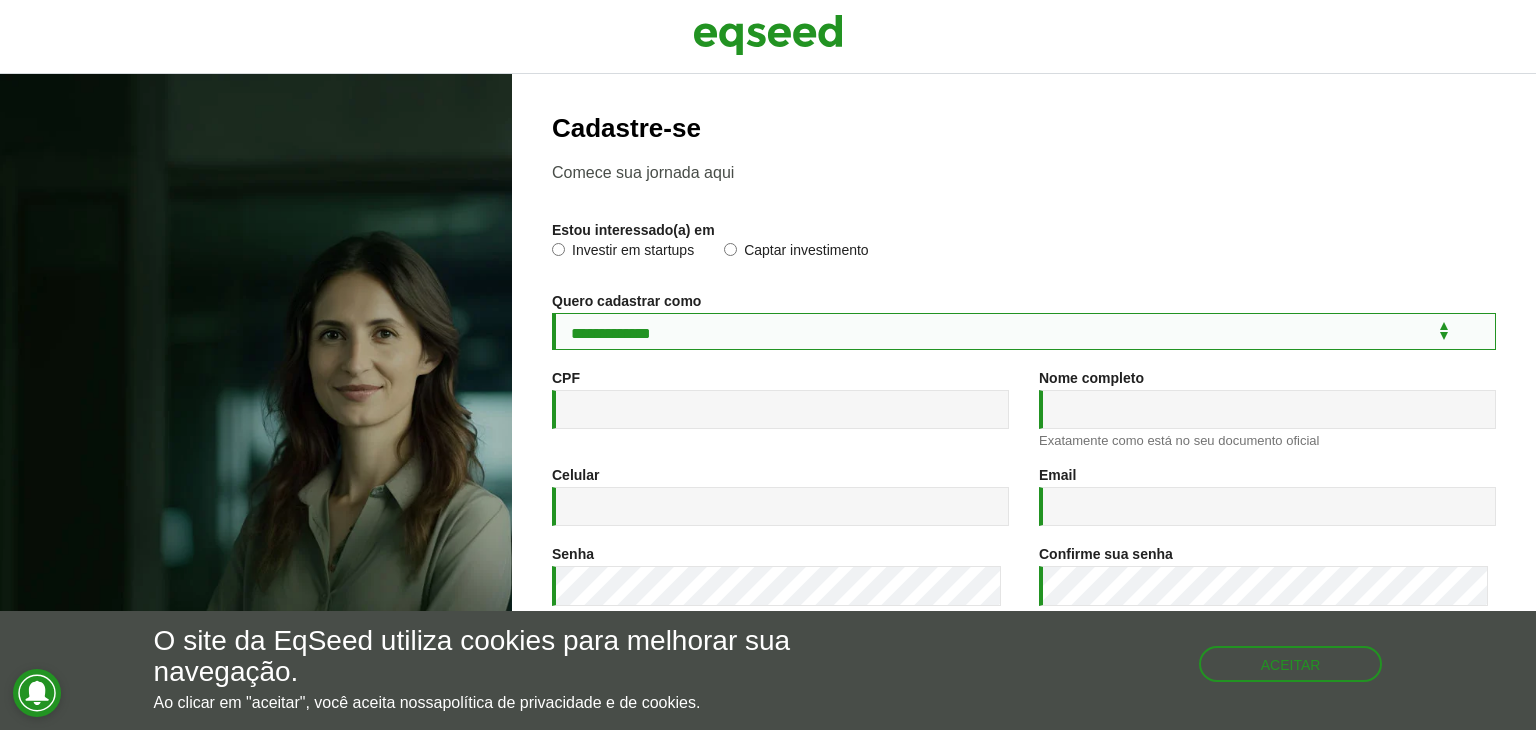 click on "**********" at bounding box center [1024, 331] 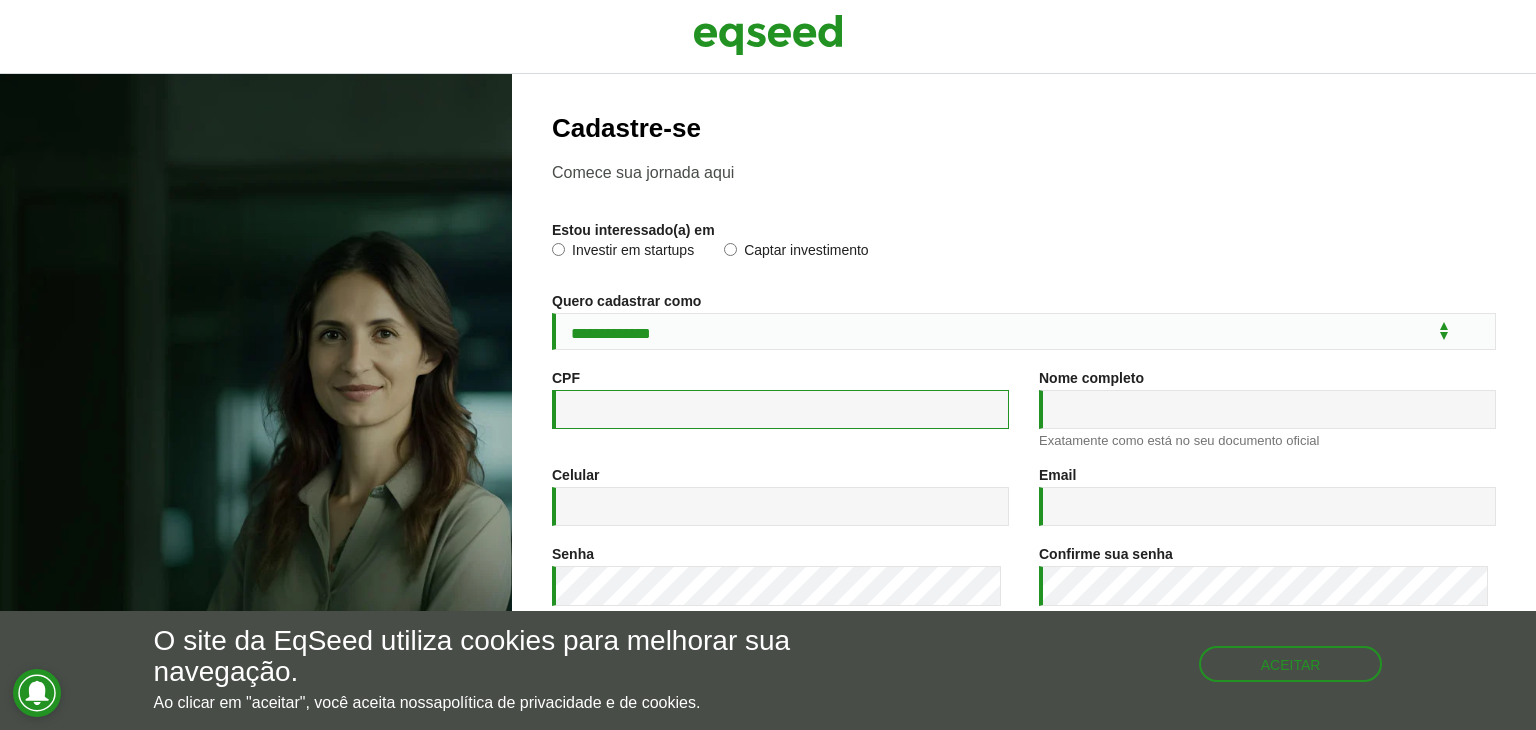 click on "CPF  *" at bounding box center [780, 409] 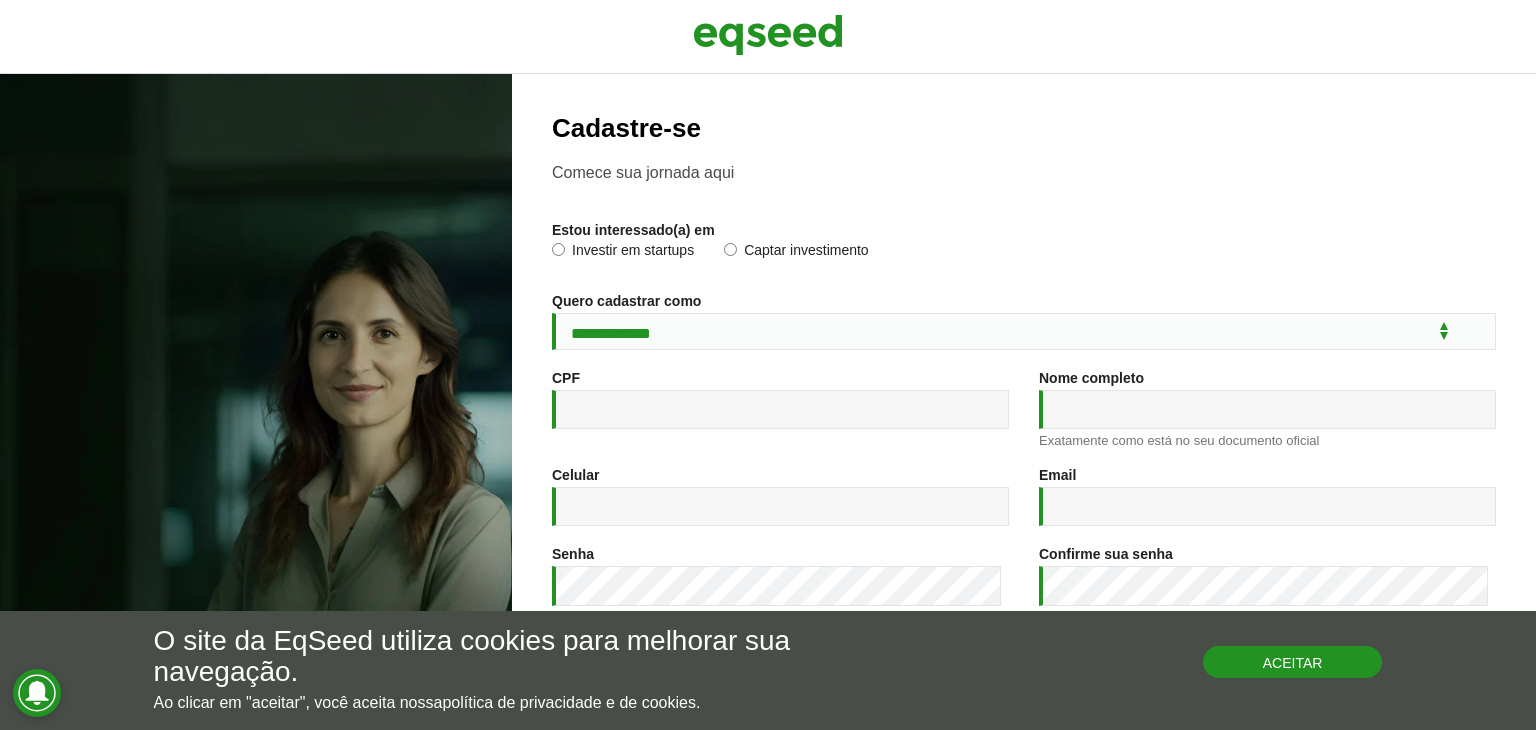 click on "Aceitar" at bounding box center (1293, 662) 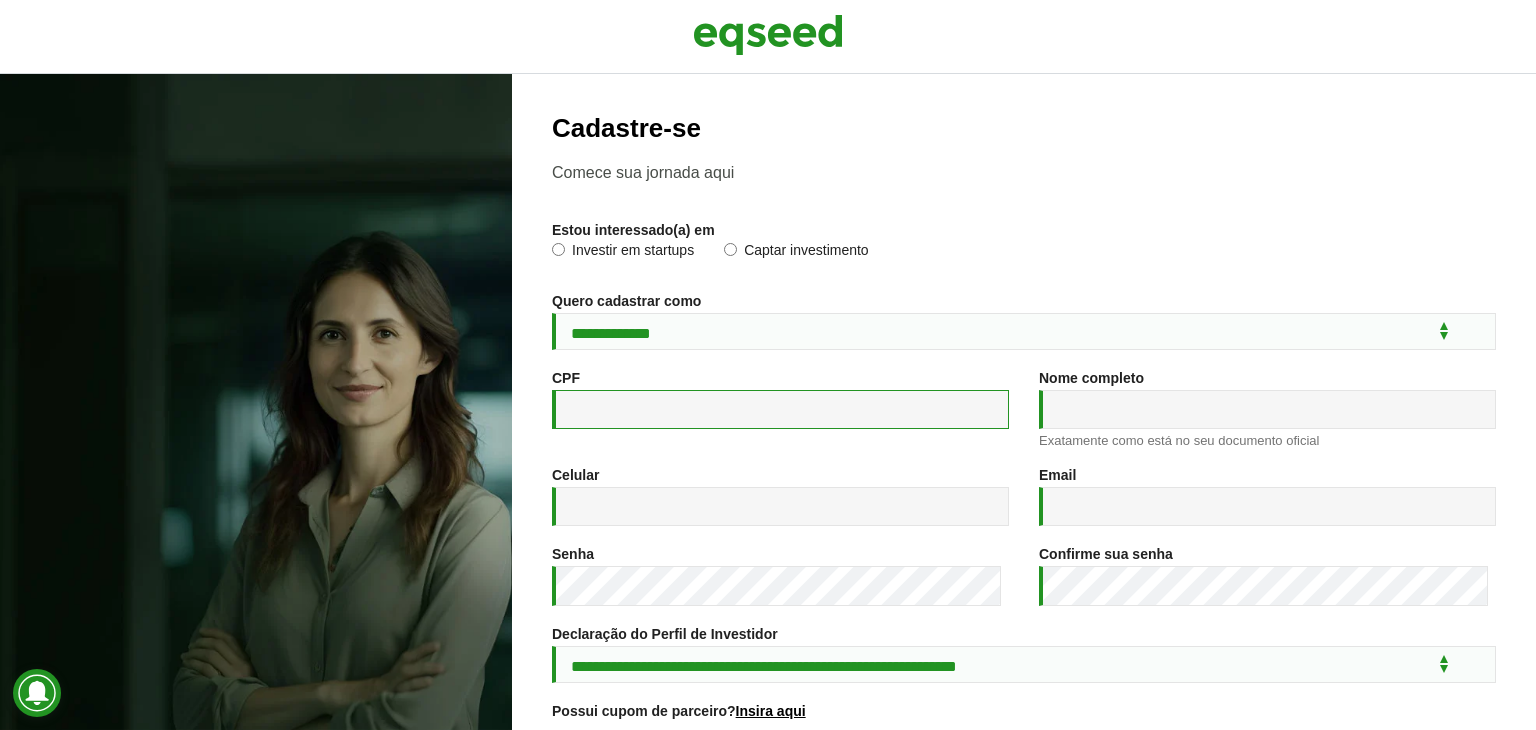 click on "CPF  *" at bounding box center [780, 409] 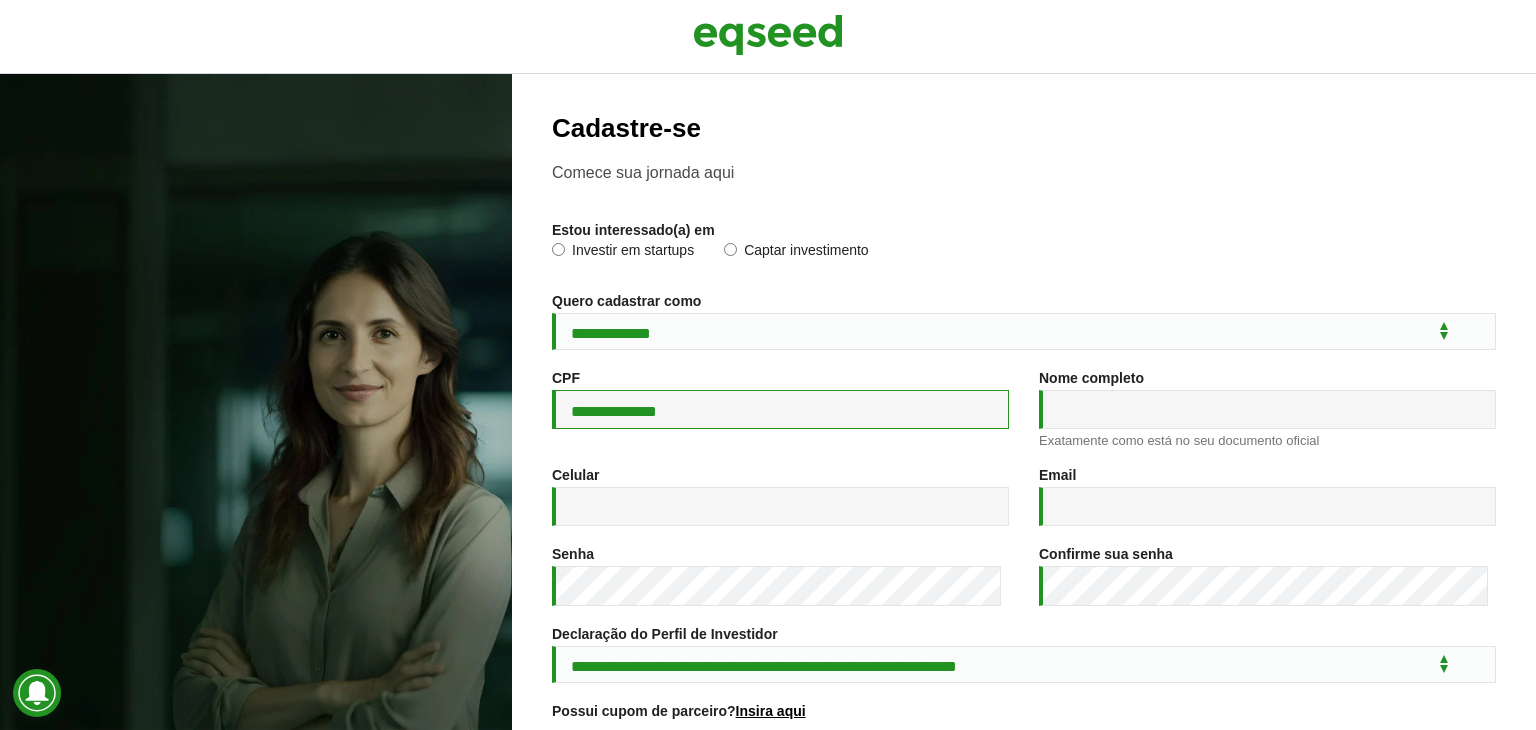 type on "**********" 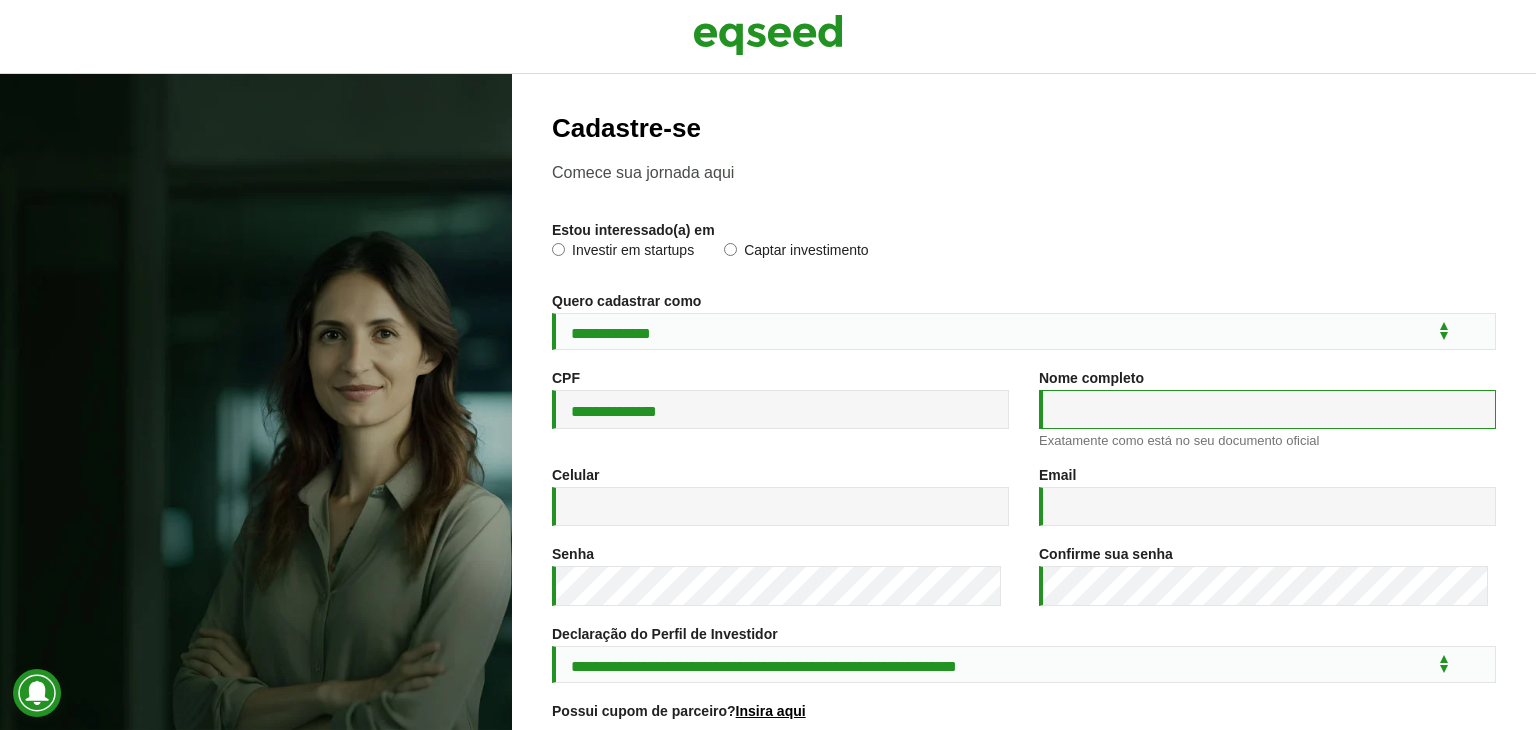 click on "Nome completo  *" at bounding box center (1267, 409) 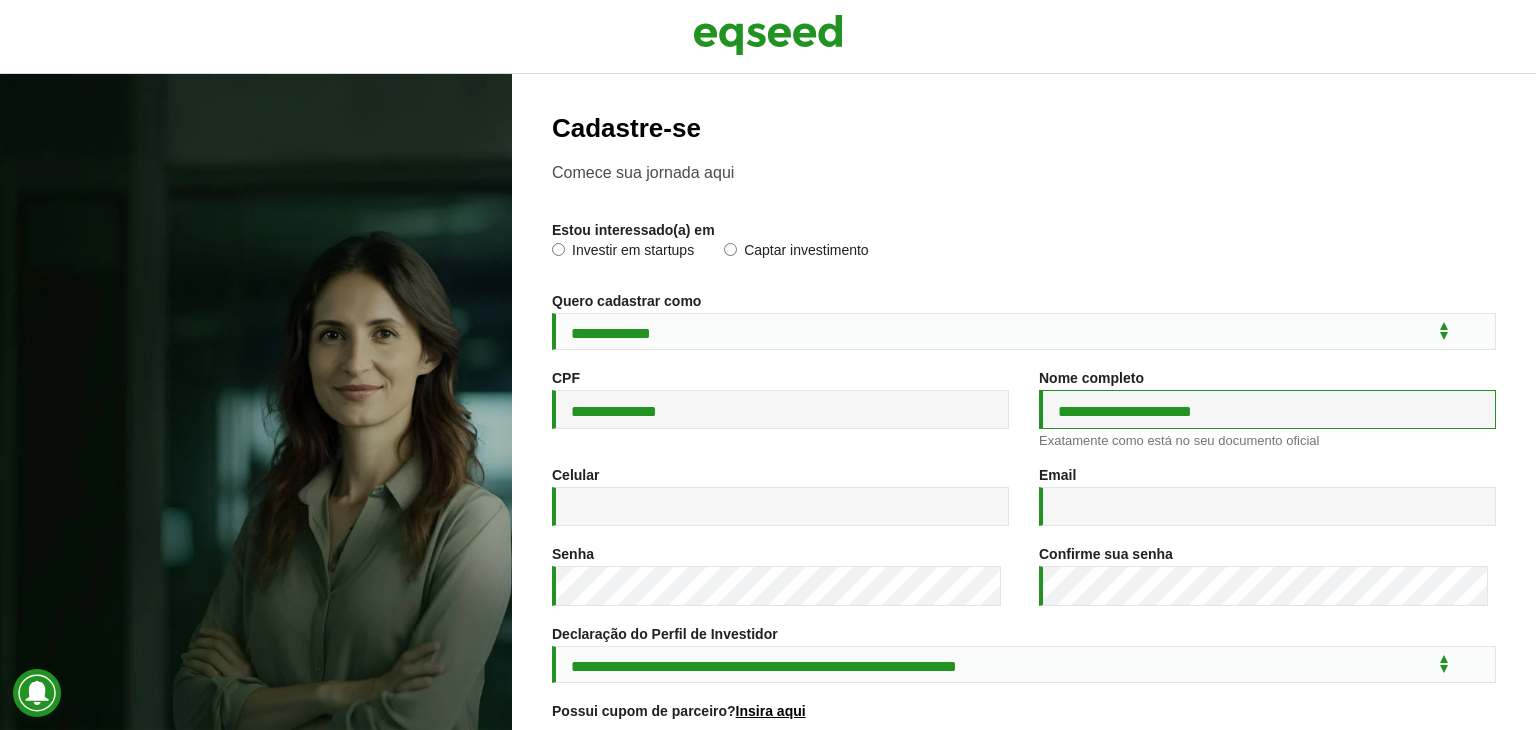 type on "**********" 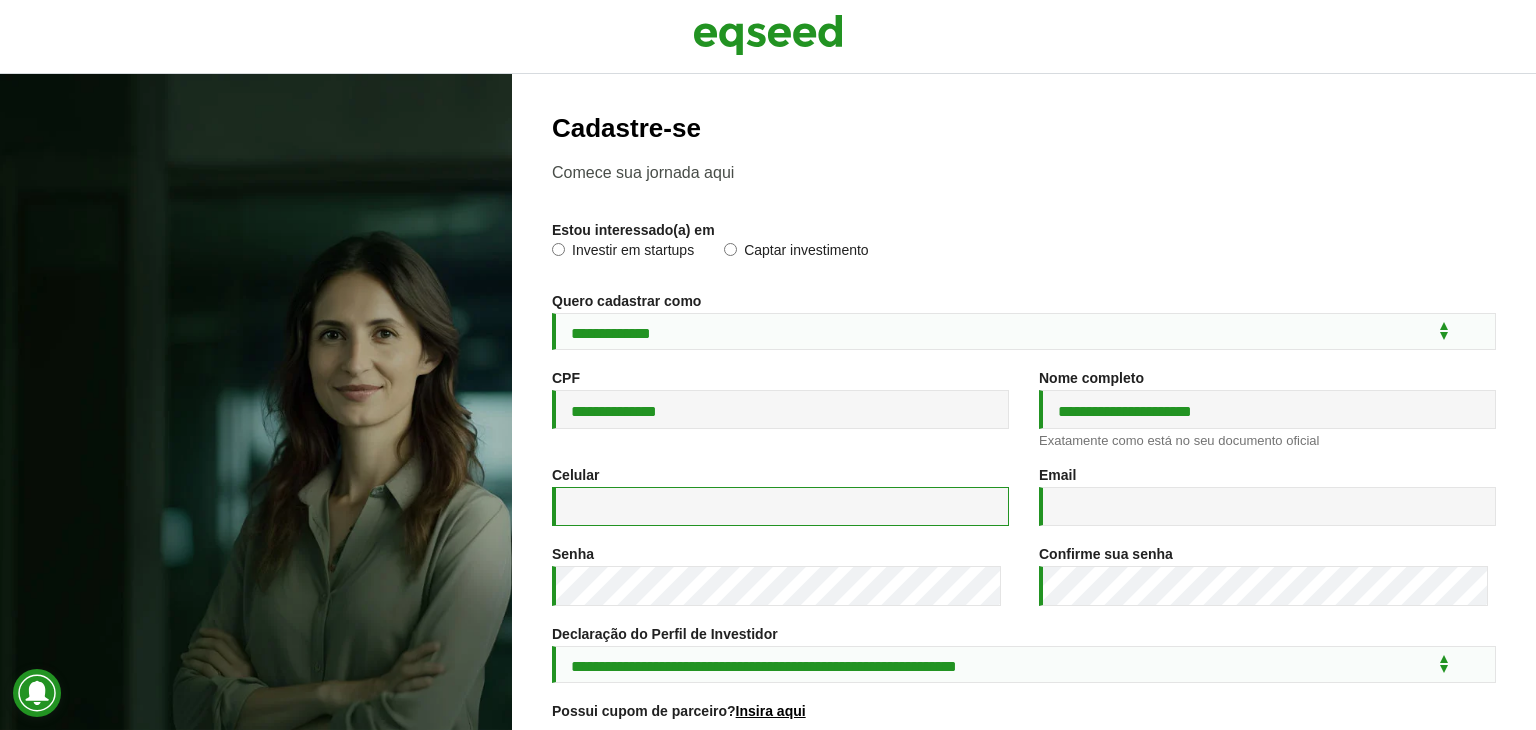 click on "Celular  *" at bounding box center (780, 506) 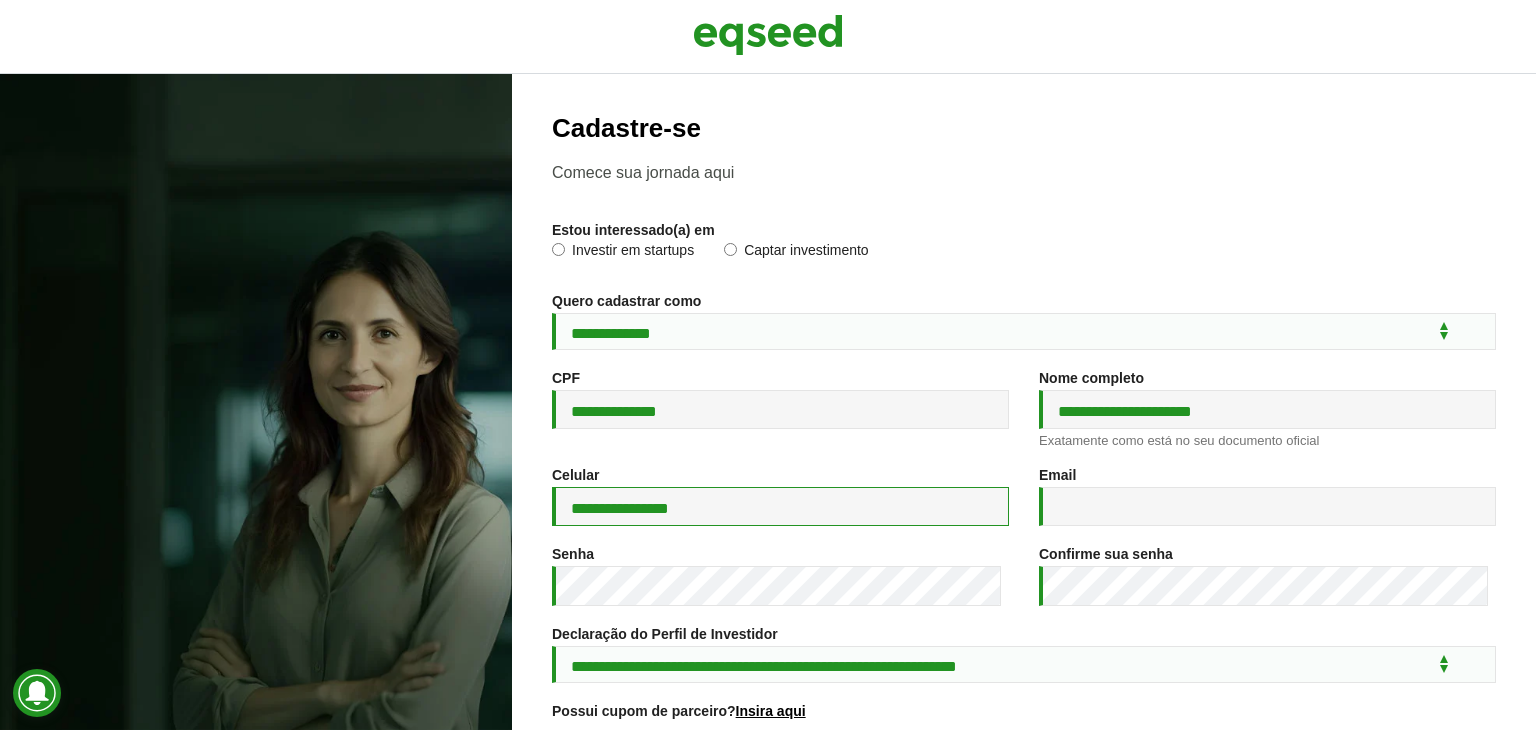 type on "**********" 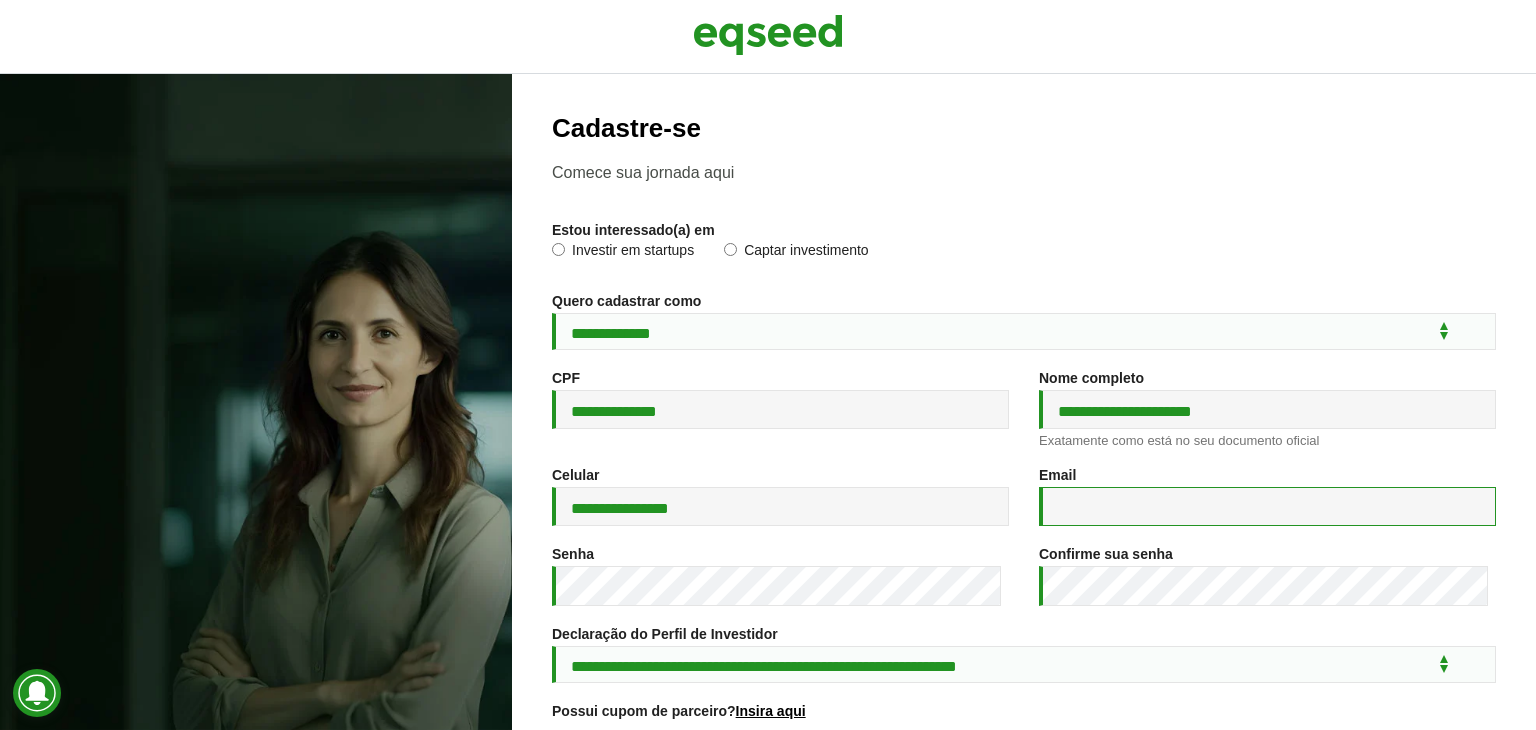 click on "Email  *" at bounding box center [1267, 506] 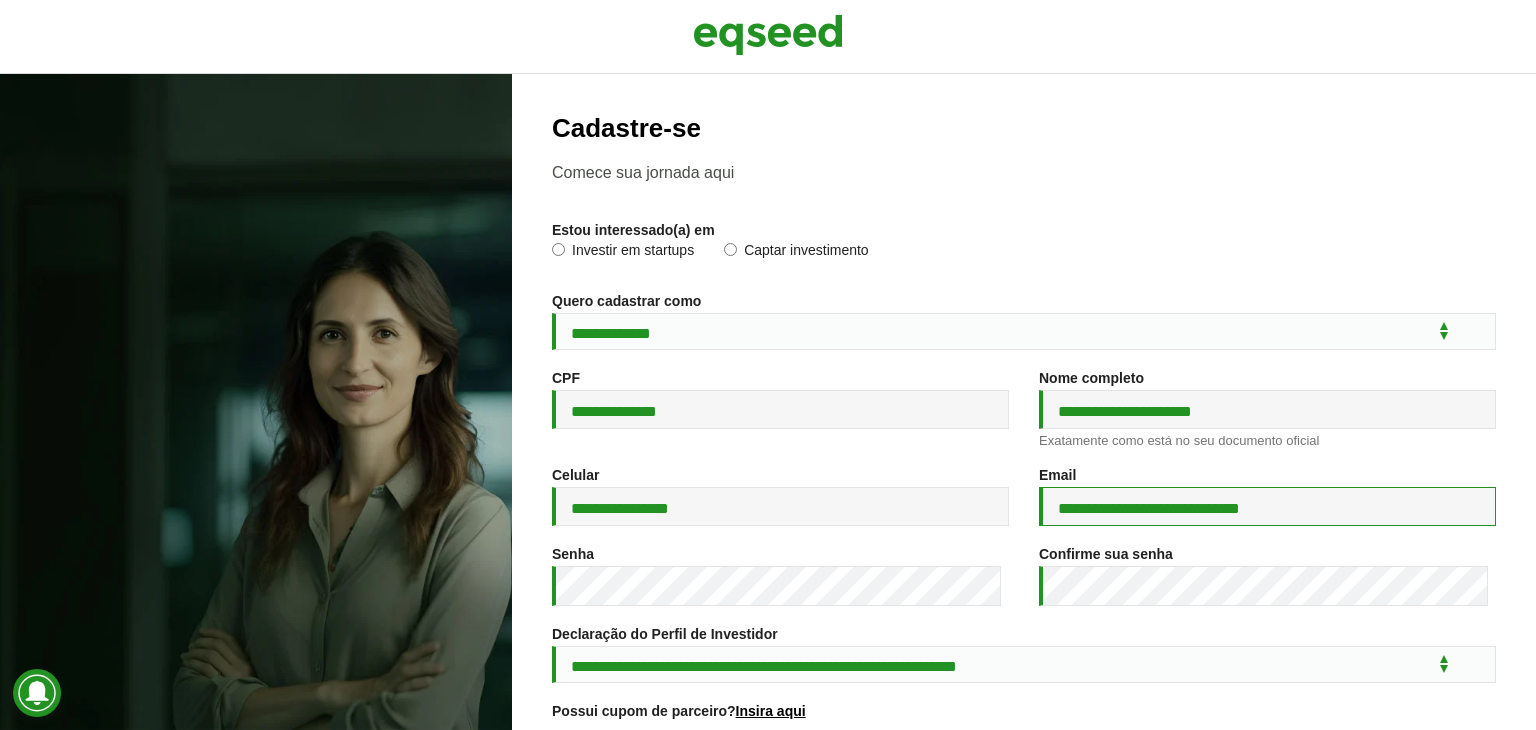 type on "**********" 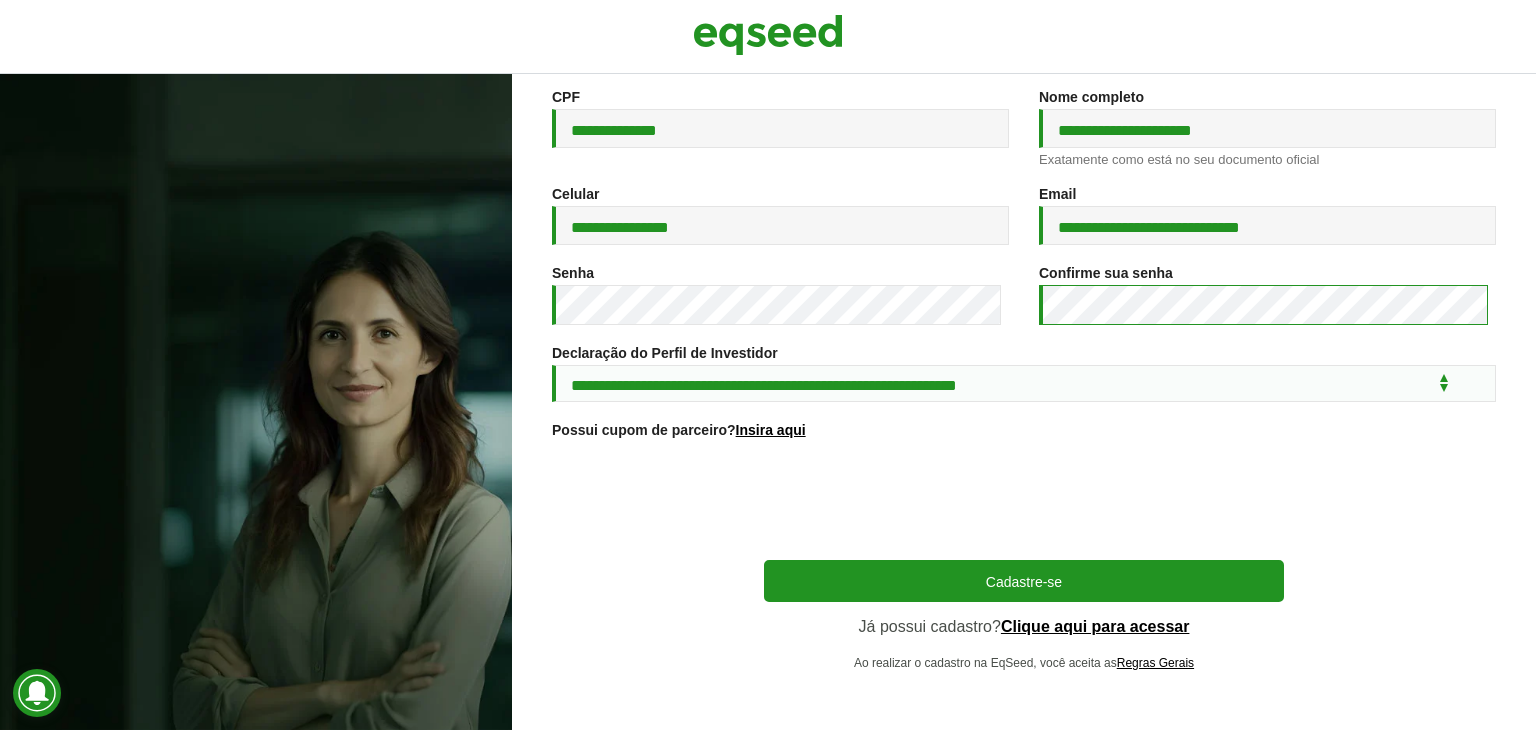 scroll, scrollTop: 297, scrollLeft: 0, axis: vertical 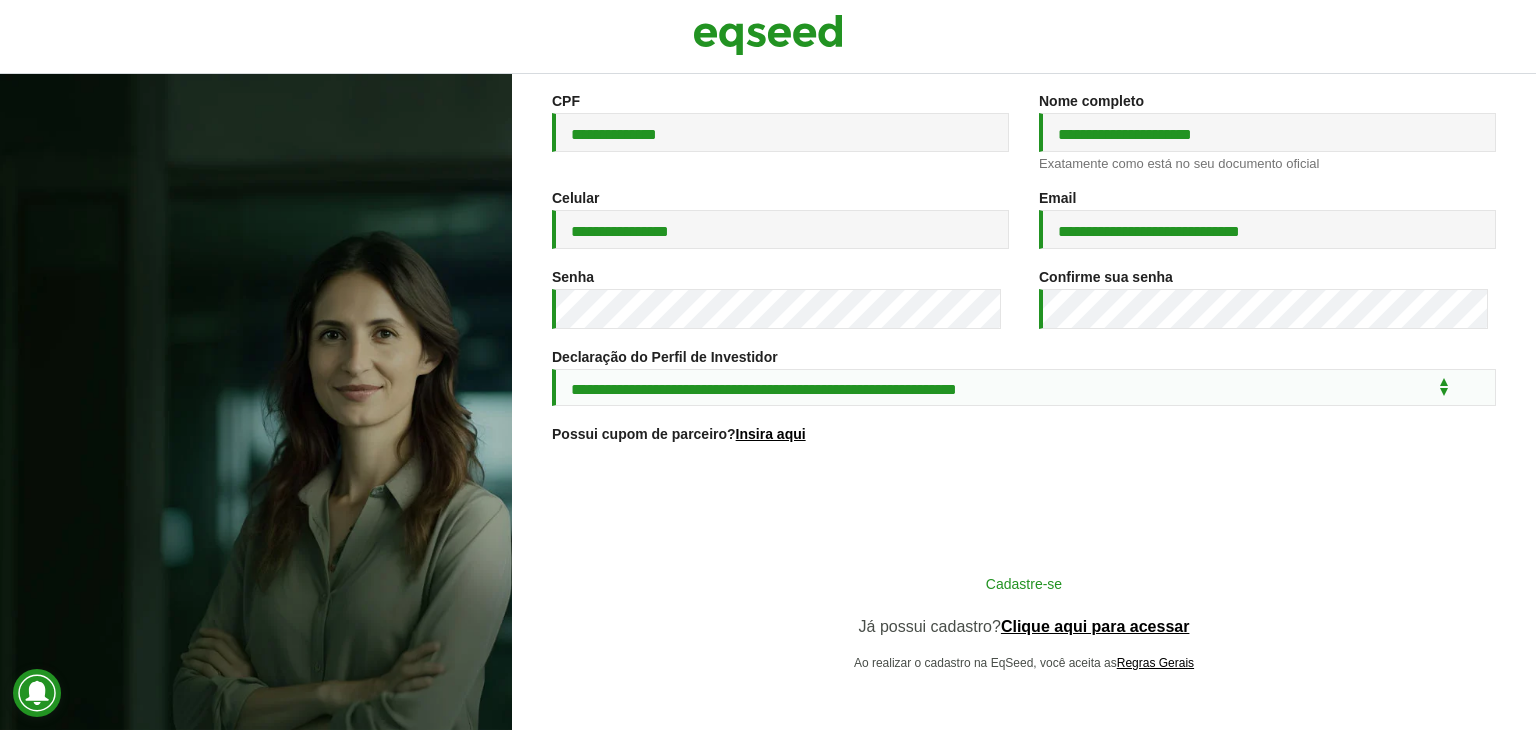 click on "Cadastre-se" at bounding box center [1024, 583] 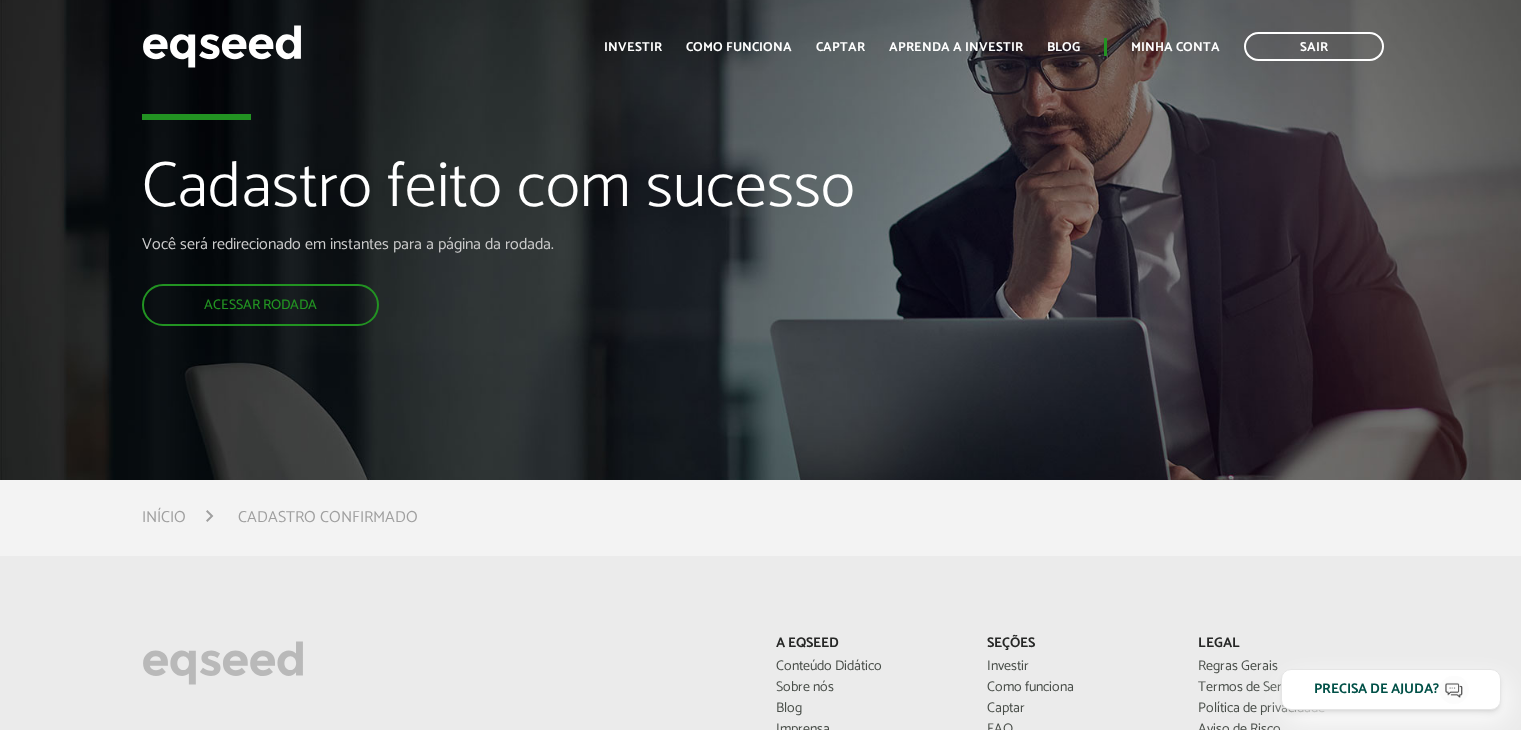 scroll, scrollTop: 0, scrollLeft: 0, axis: both 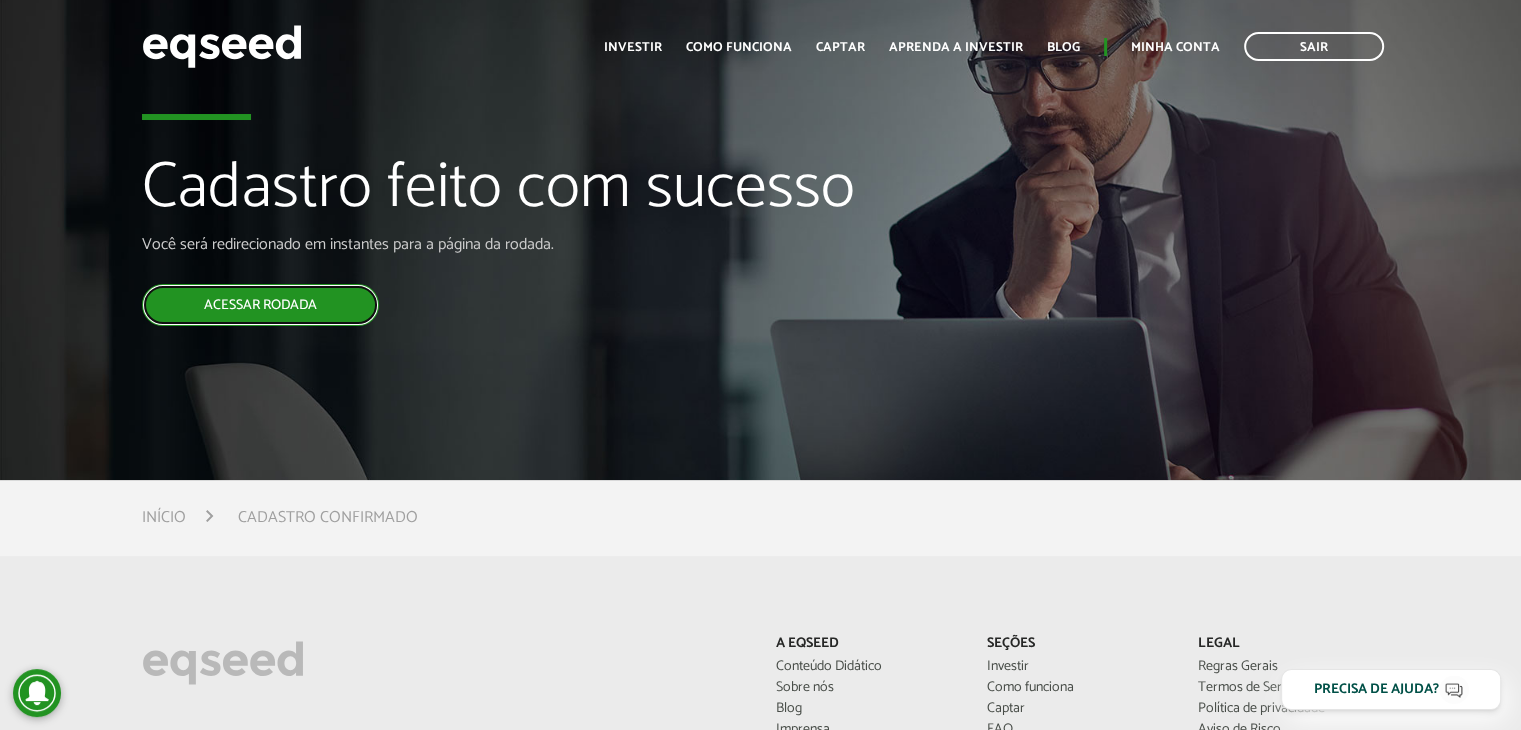 click on "Acessar rodada" at bounding box center [260, 305] 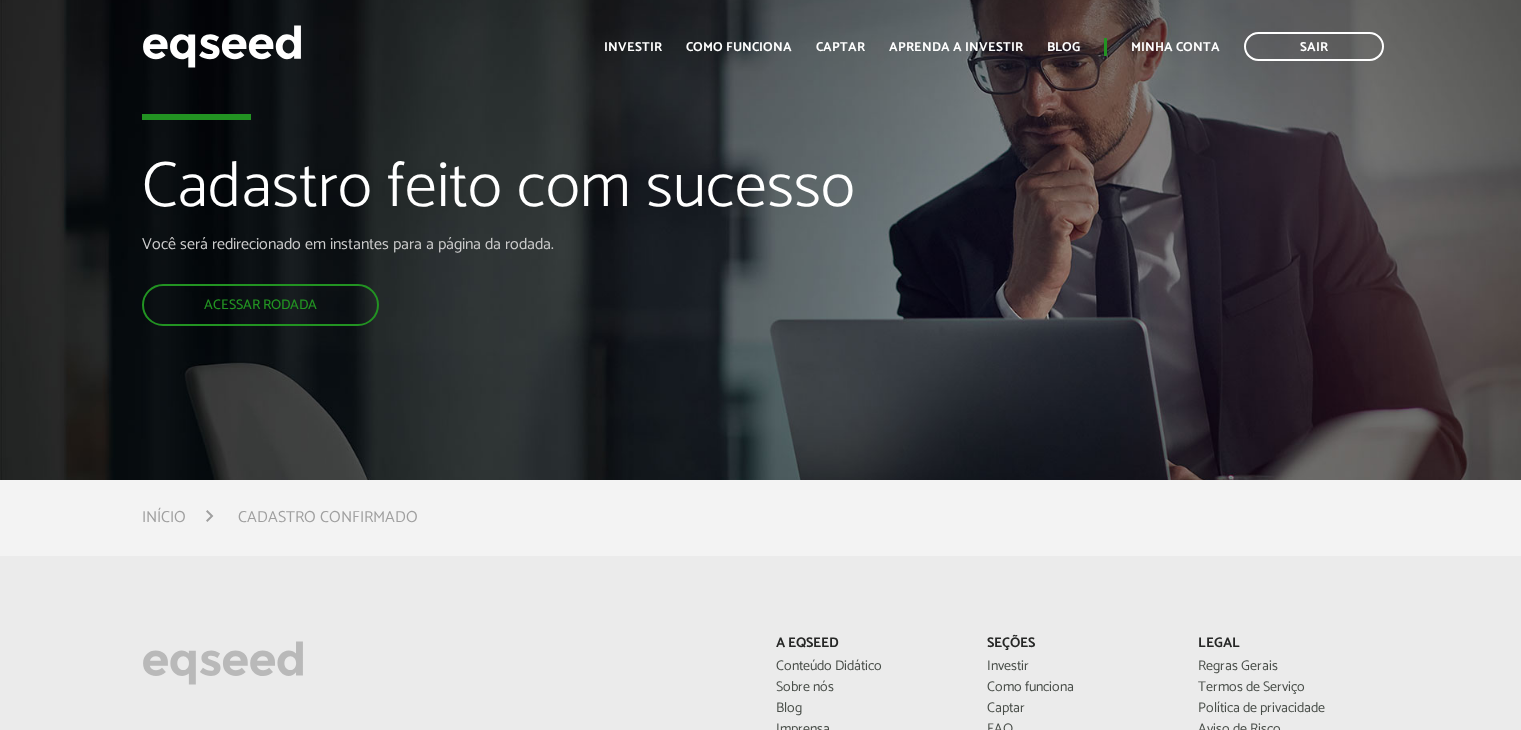 scroll, scrollTop: 0, scrollLeft: 0, axis: both 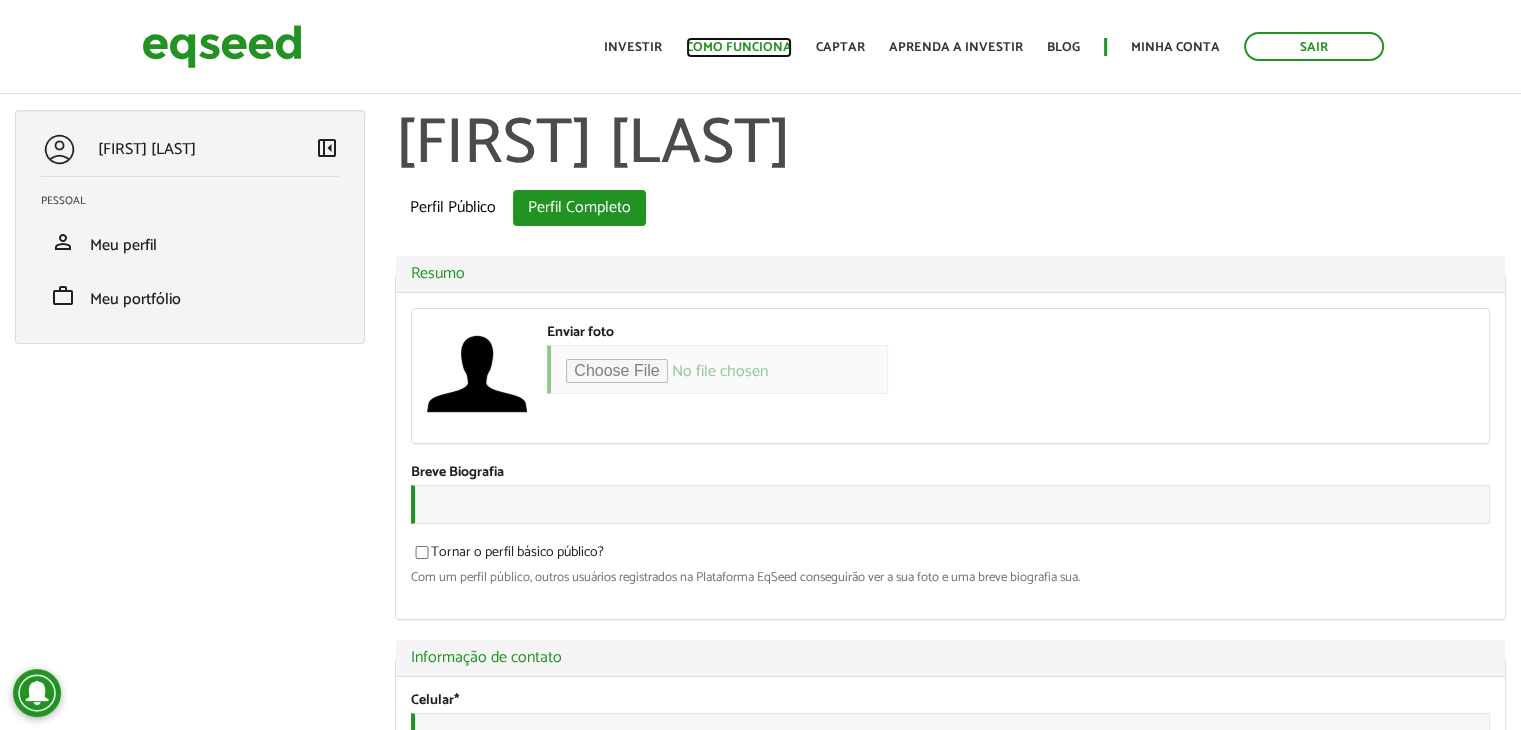 click on "Como funciona" at bounding box center [739, 47] 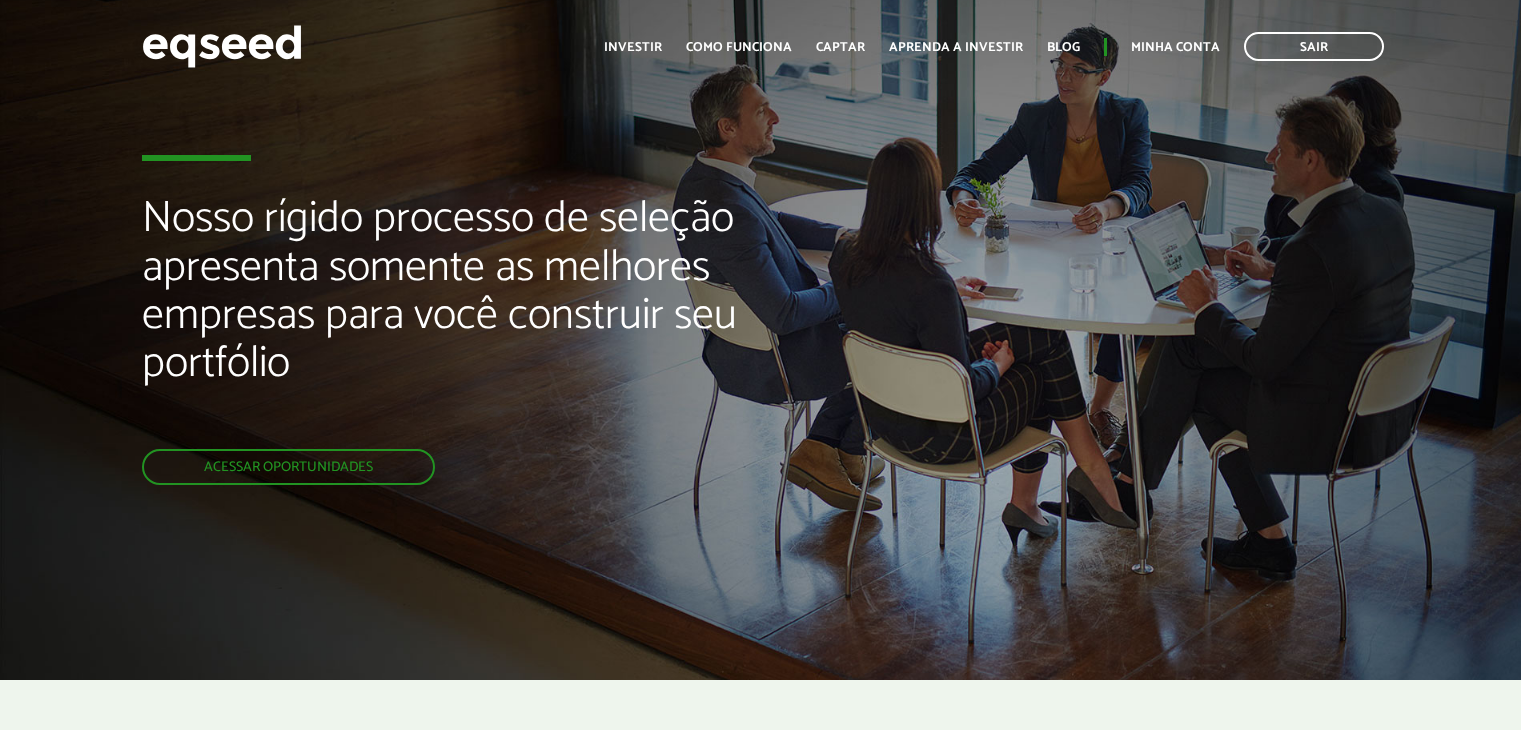 scroll, scrollTop: 0, scrollLeft: 0, axis: both 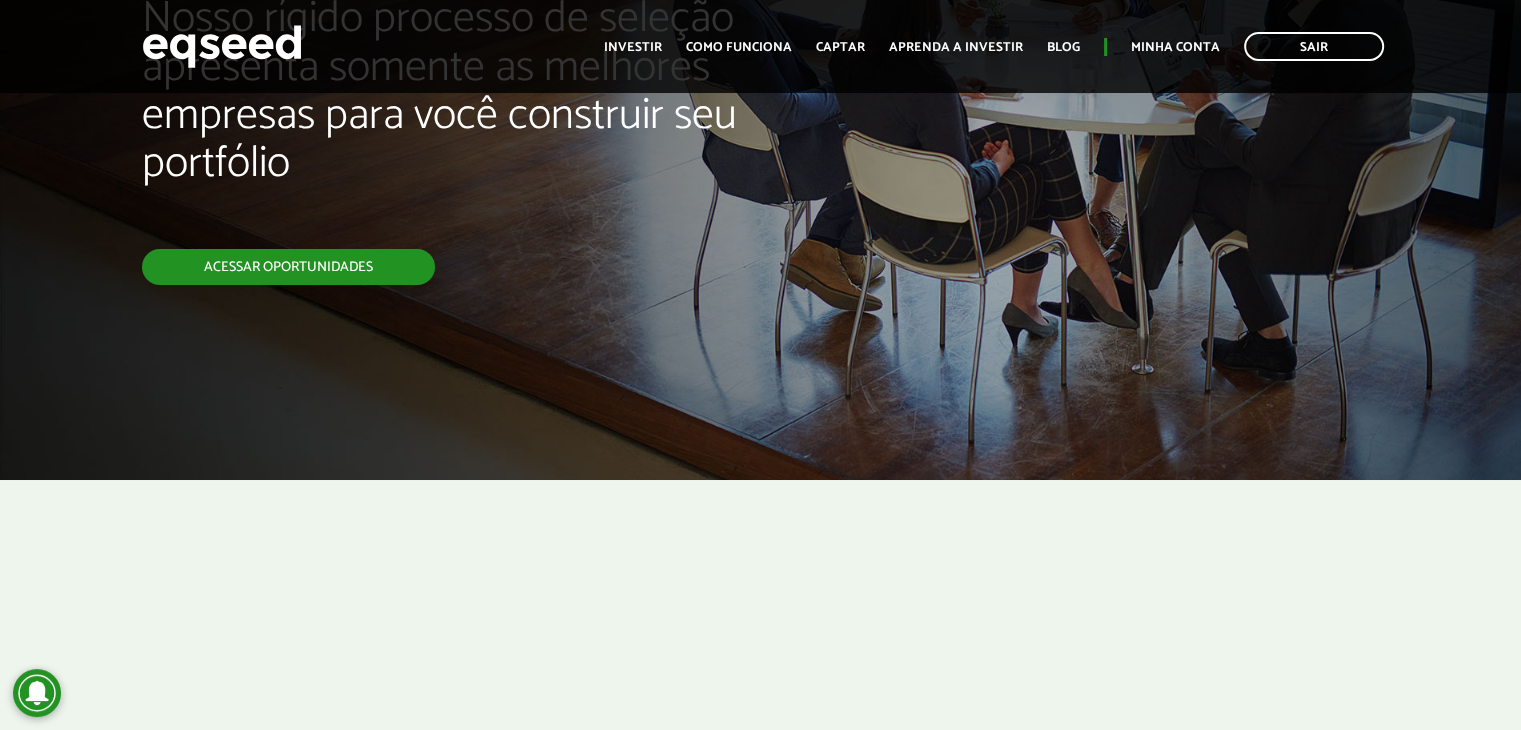 click on "Acessar oportunidades" at bounding box center (288, 267) 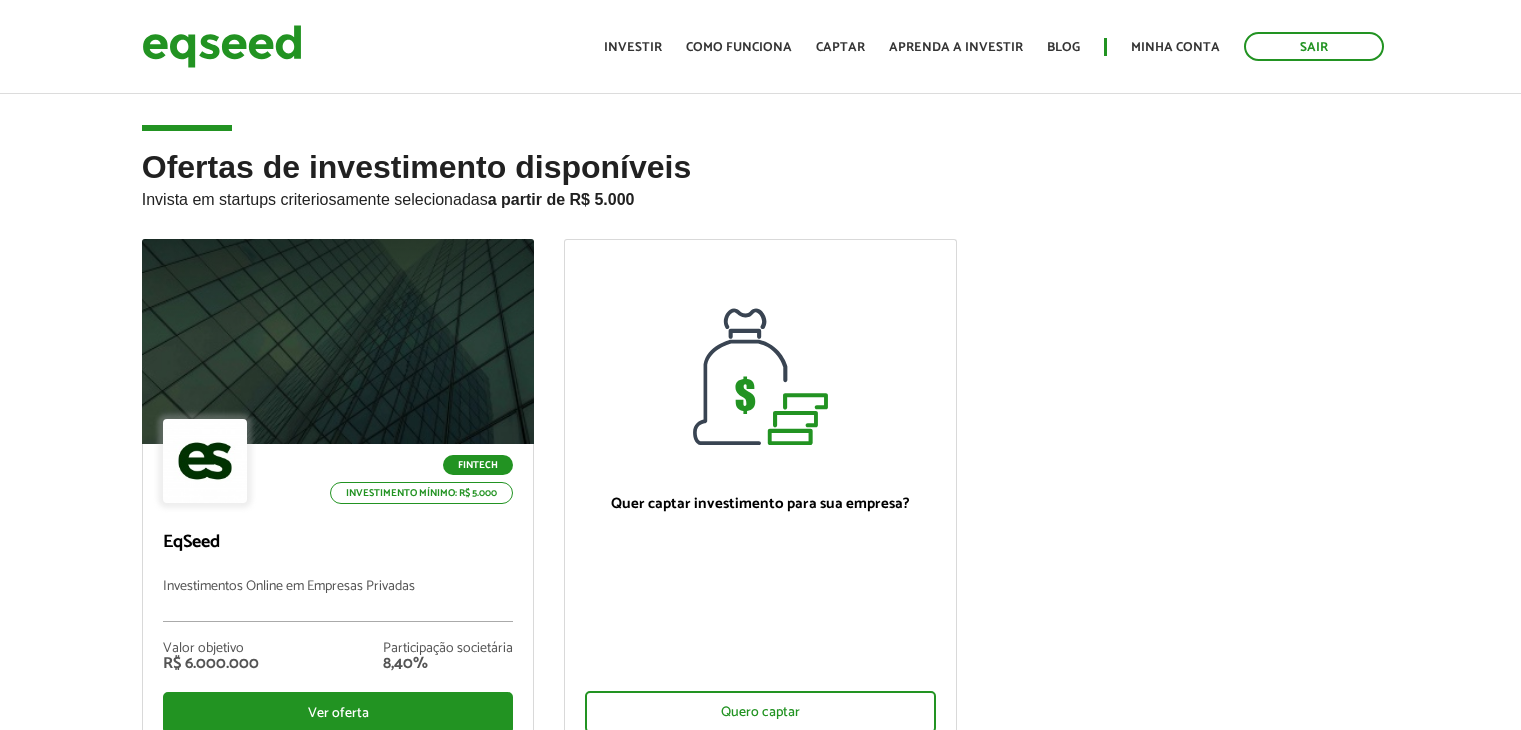 scroll, scrollTop: 0, scrollLeft: 0, axis: both 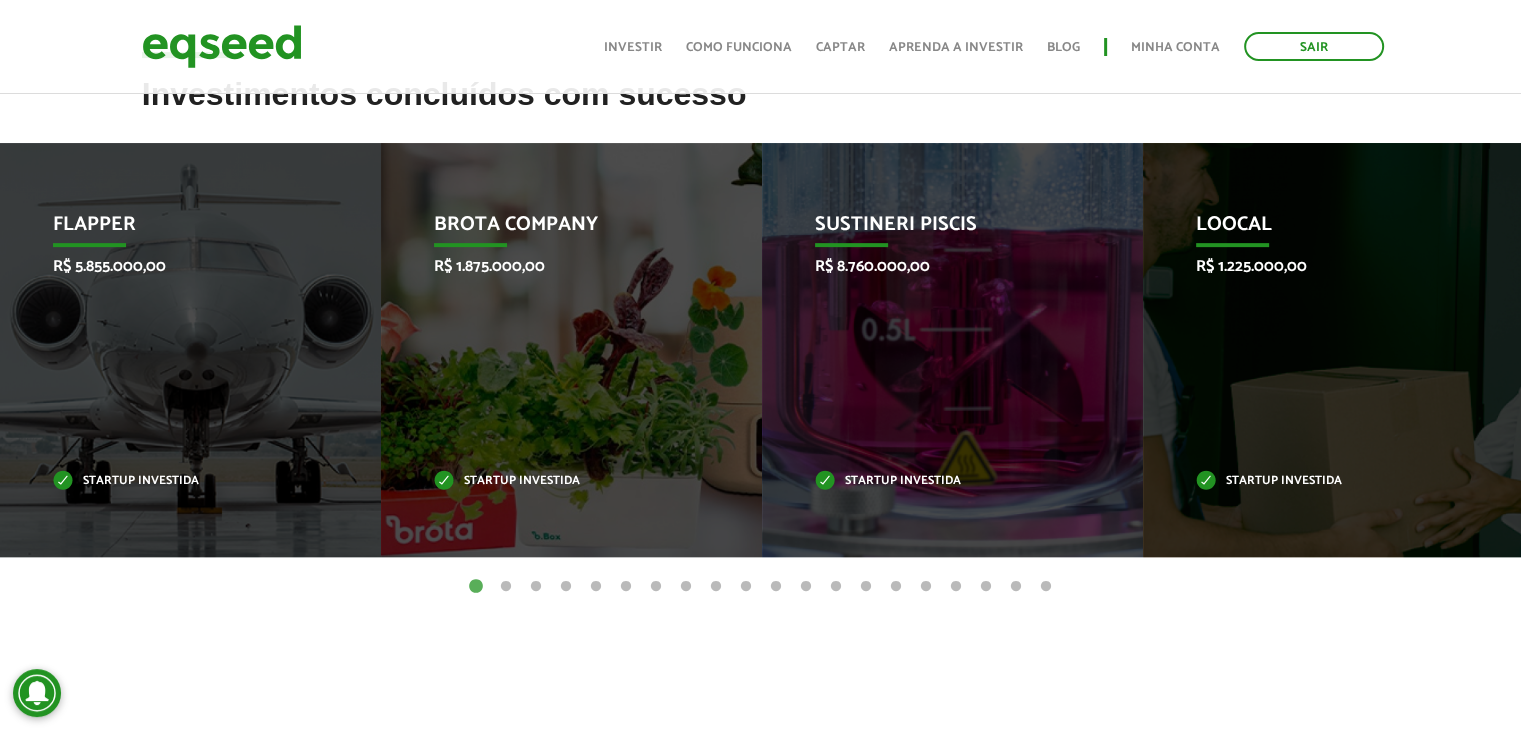 click on "2" at bounding box center [506, 587] 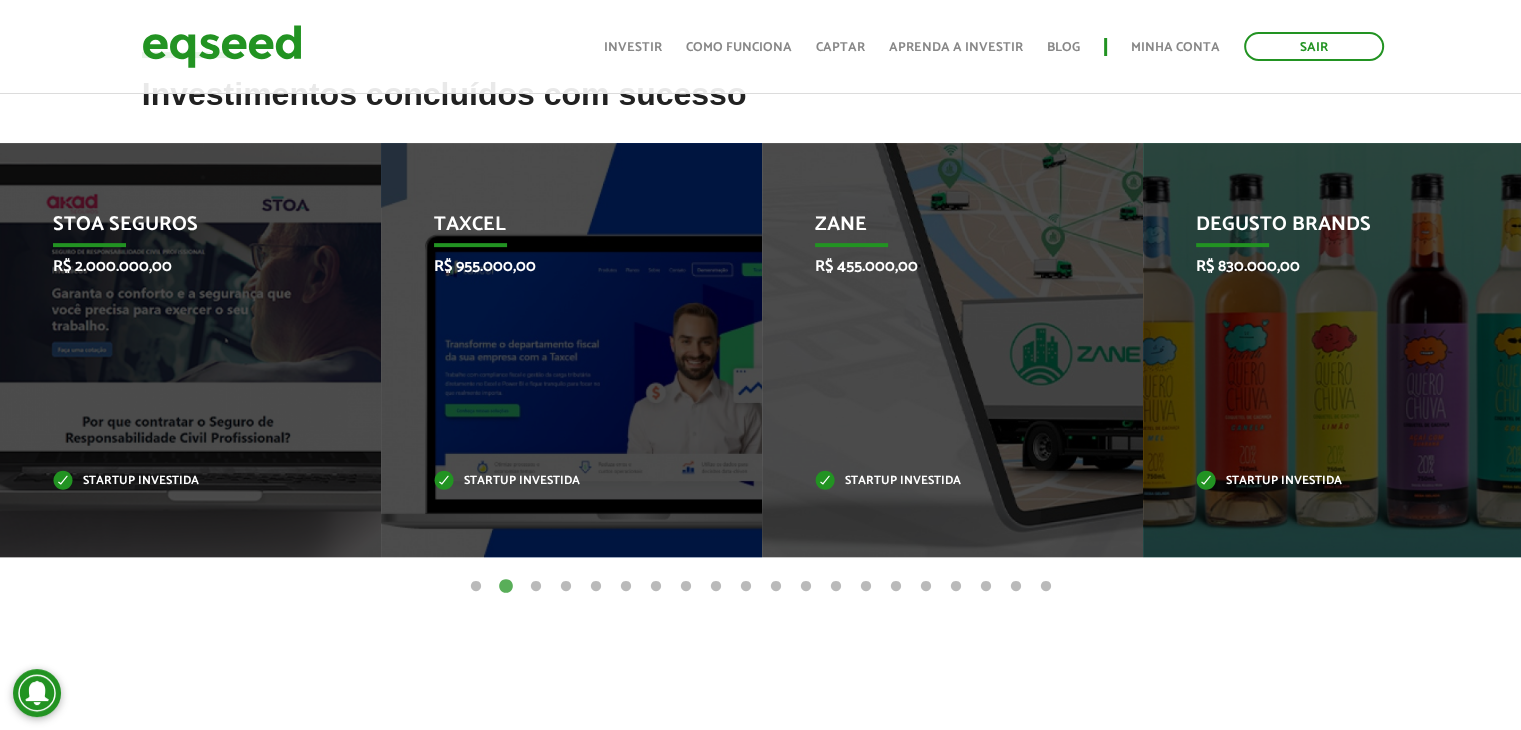 click on "3" at bounding box center (536, 587) 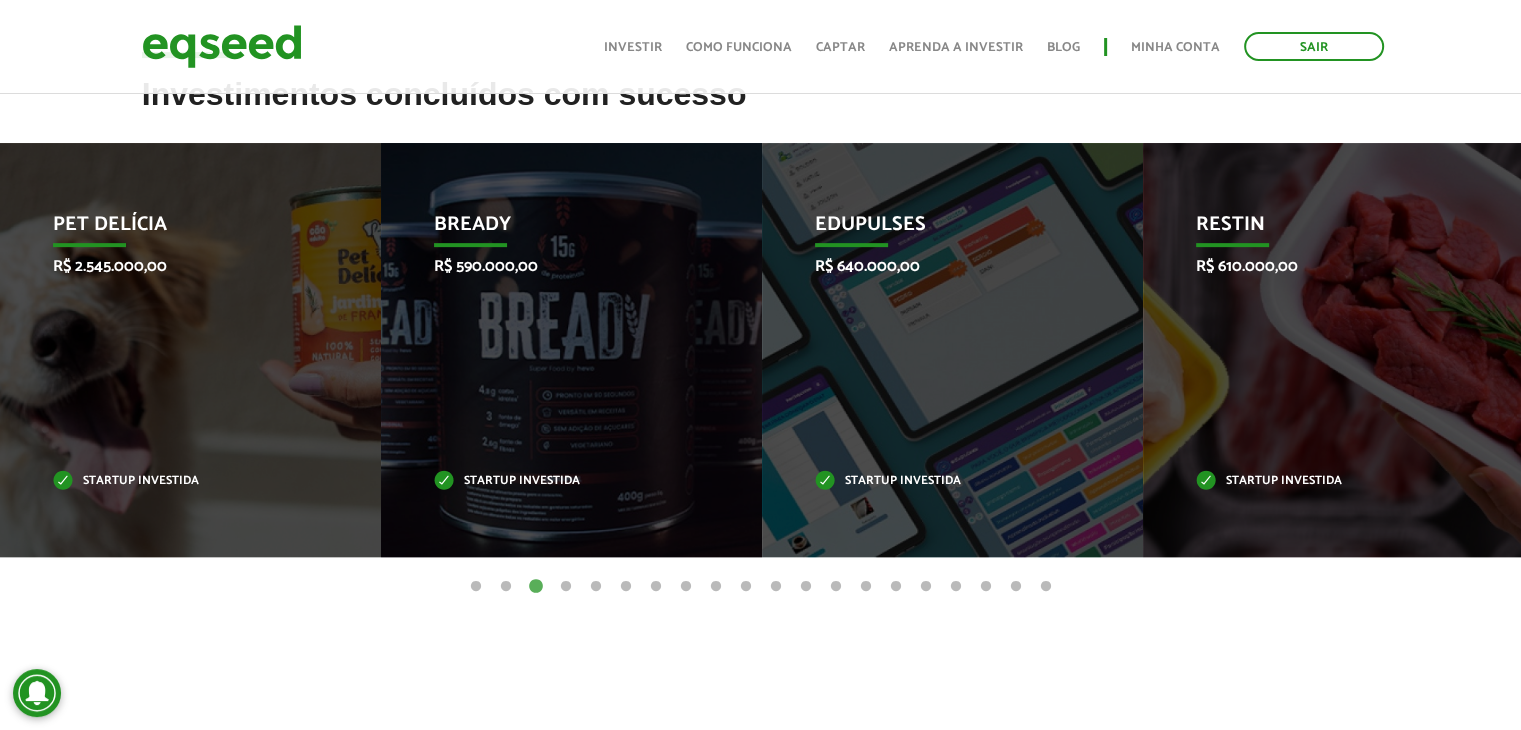 click on "2" at bounding box center (506, 587) 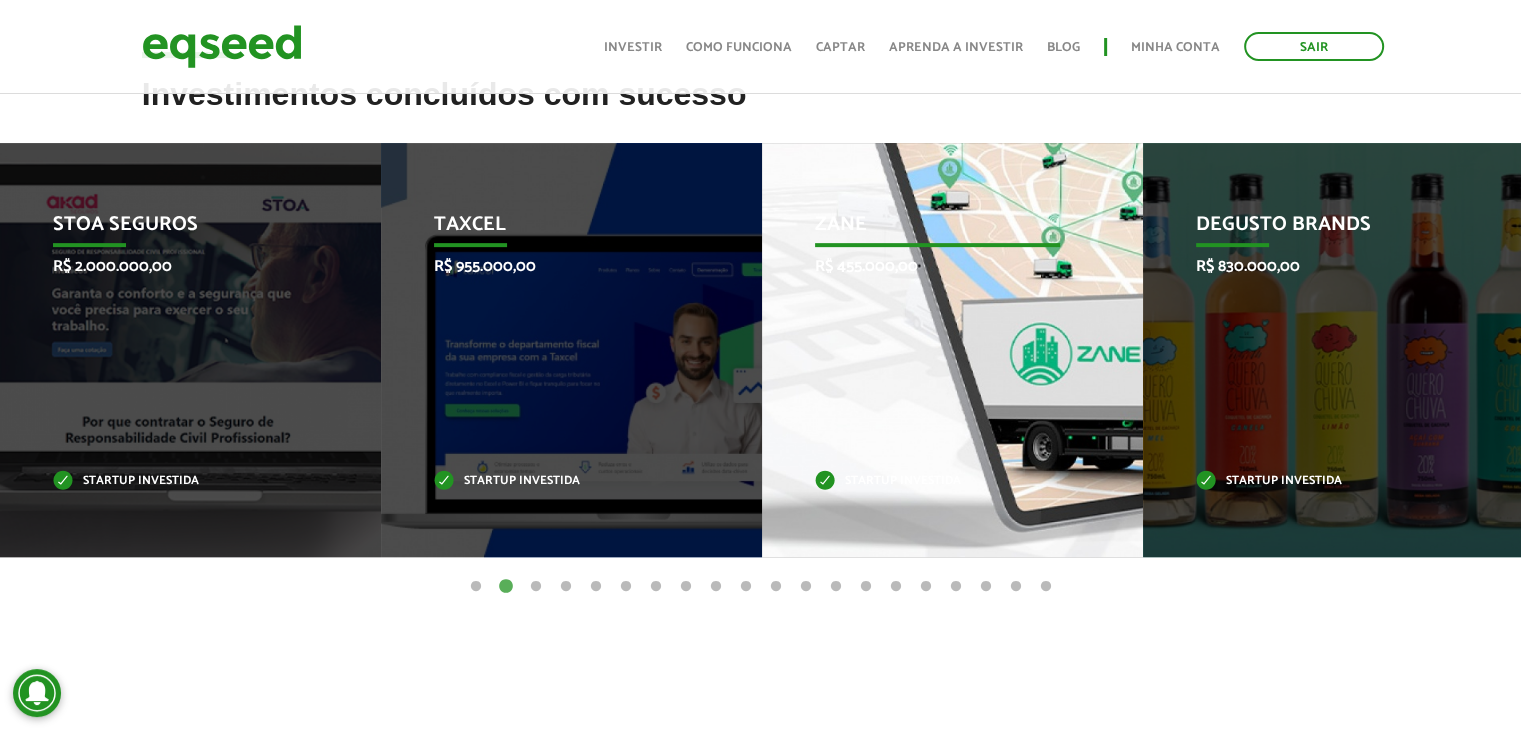 click on "Zane
R$ 455.000,00
Startup investida" at bounding box center (937, 350) 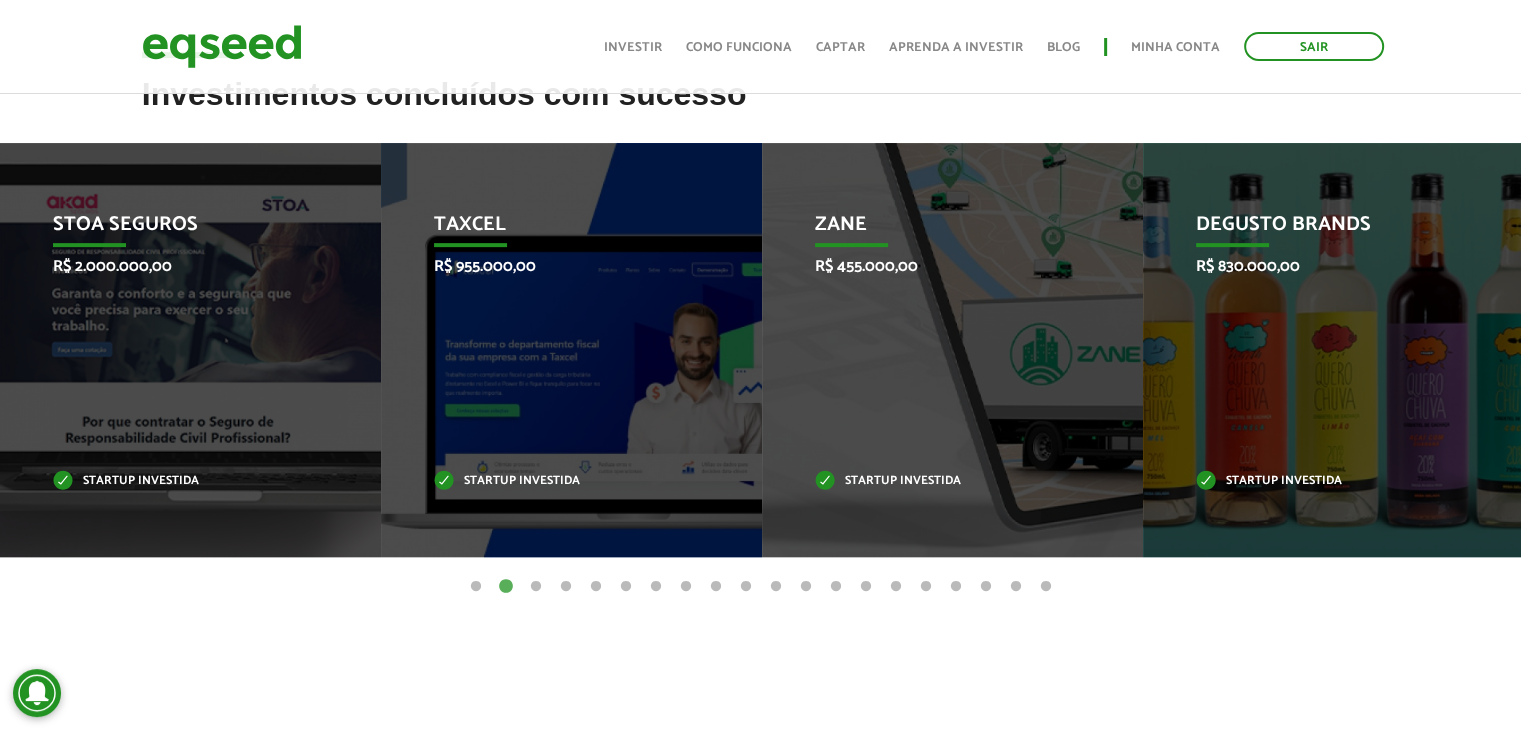 click on "3" at bounding box center [536, 587] 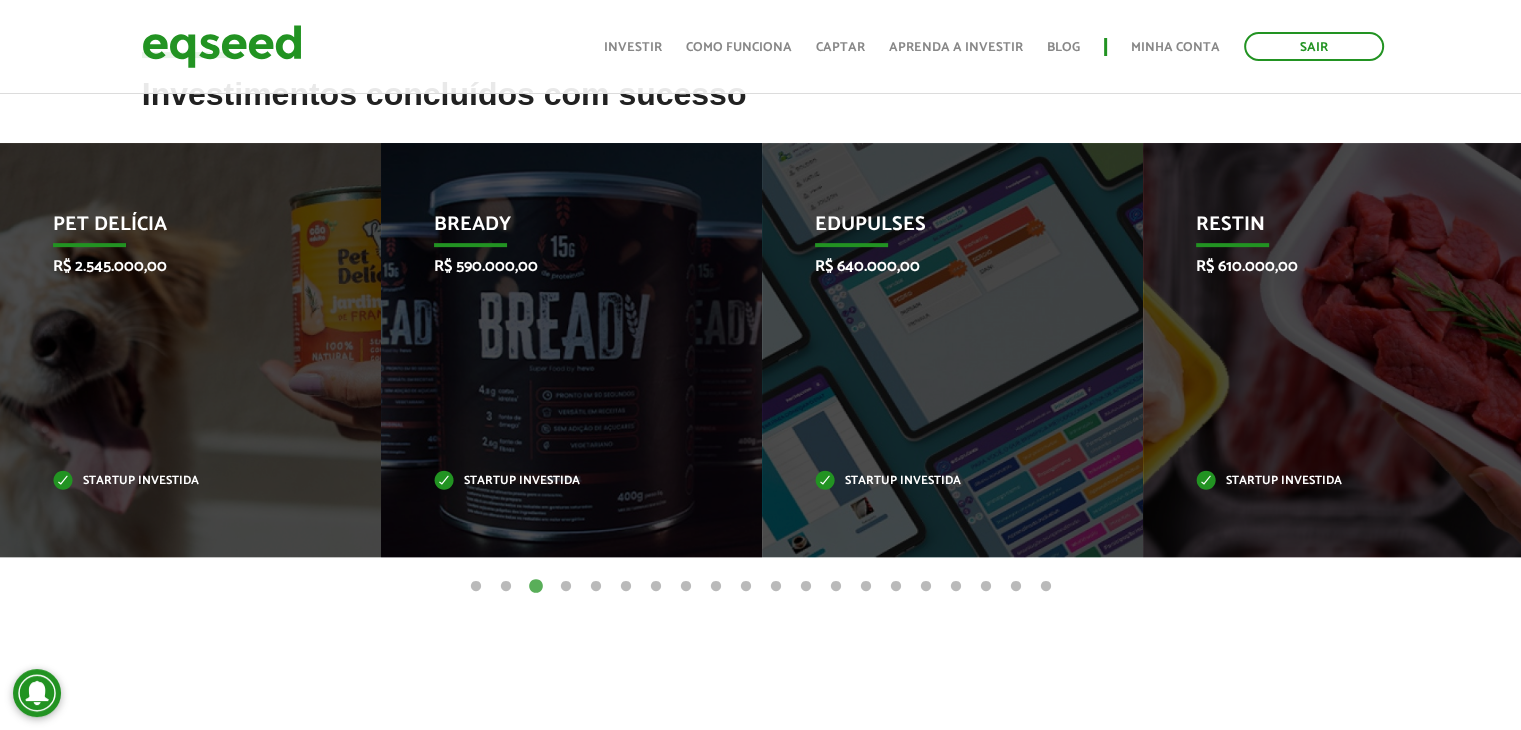 click on "4" at bounding box center [566, 587] 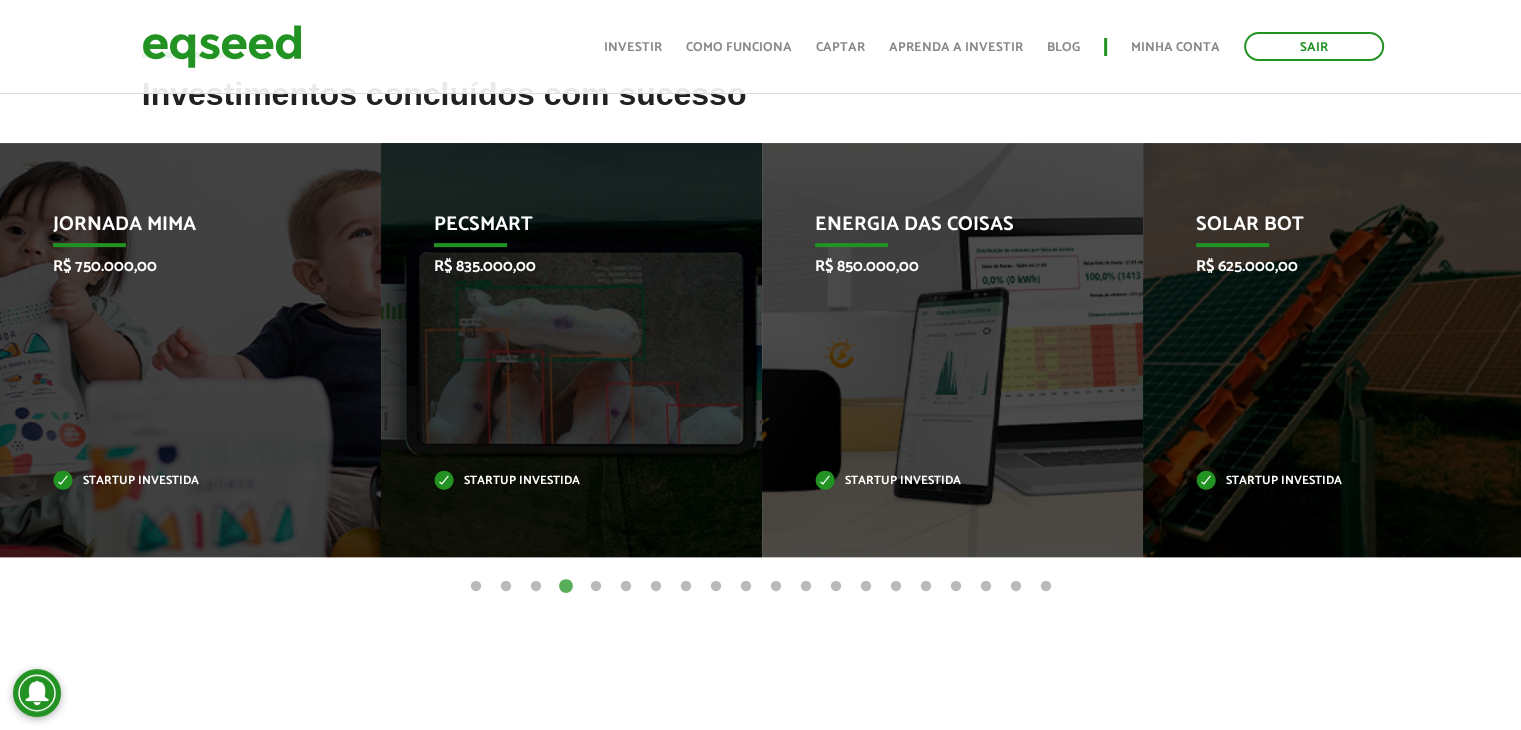 click on "5" at bounding box center (596, 587) 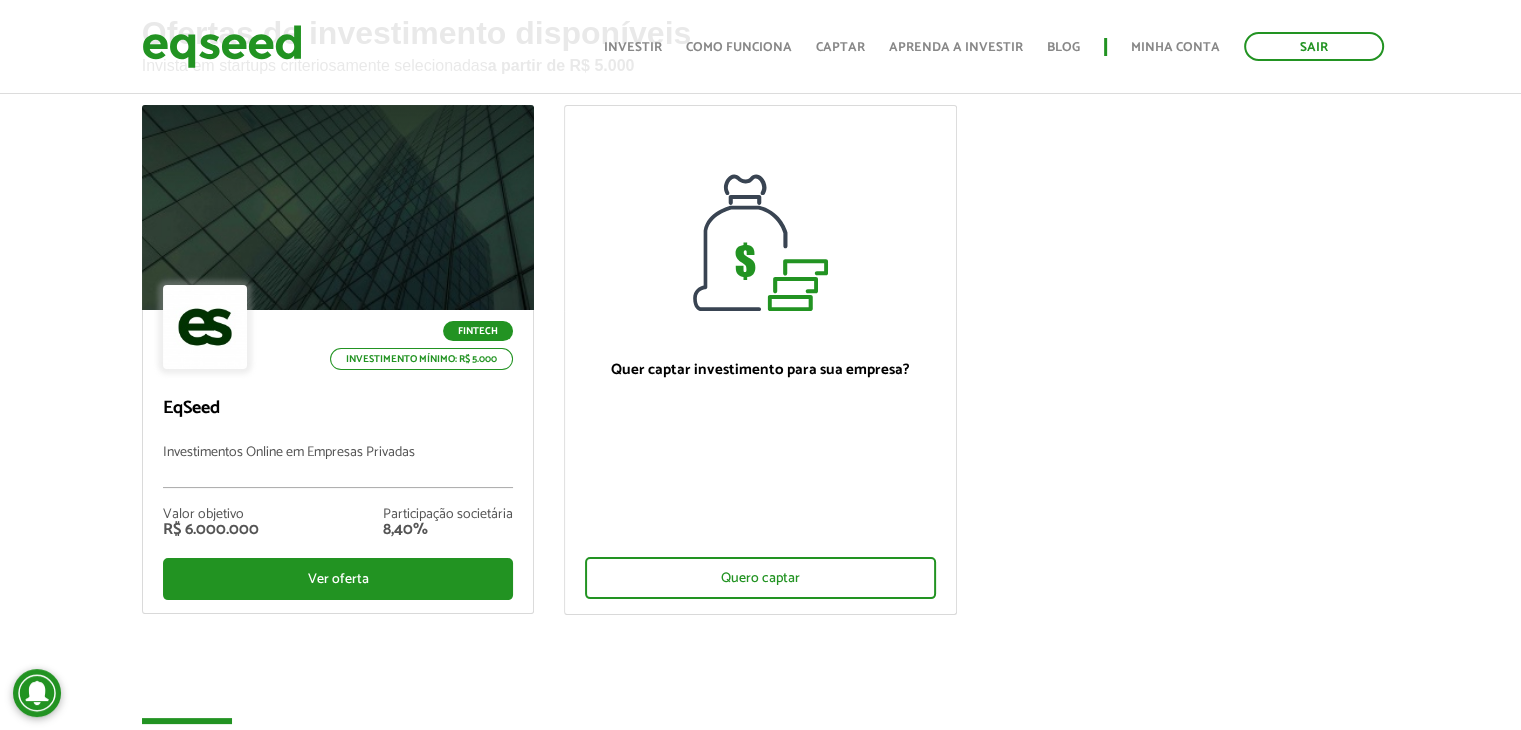 scroll, scrollTop: 100, scrollLeft: 0, axis: vertical 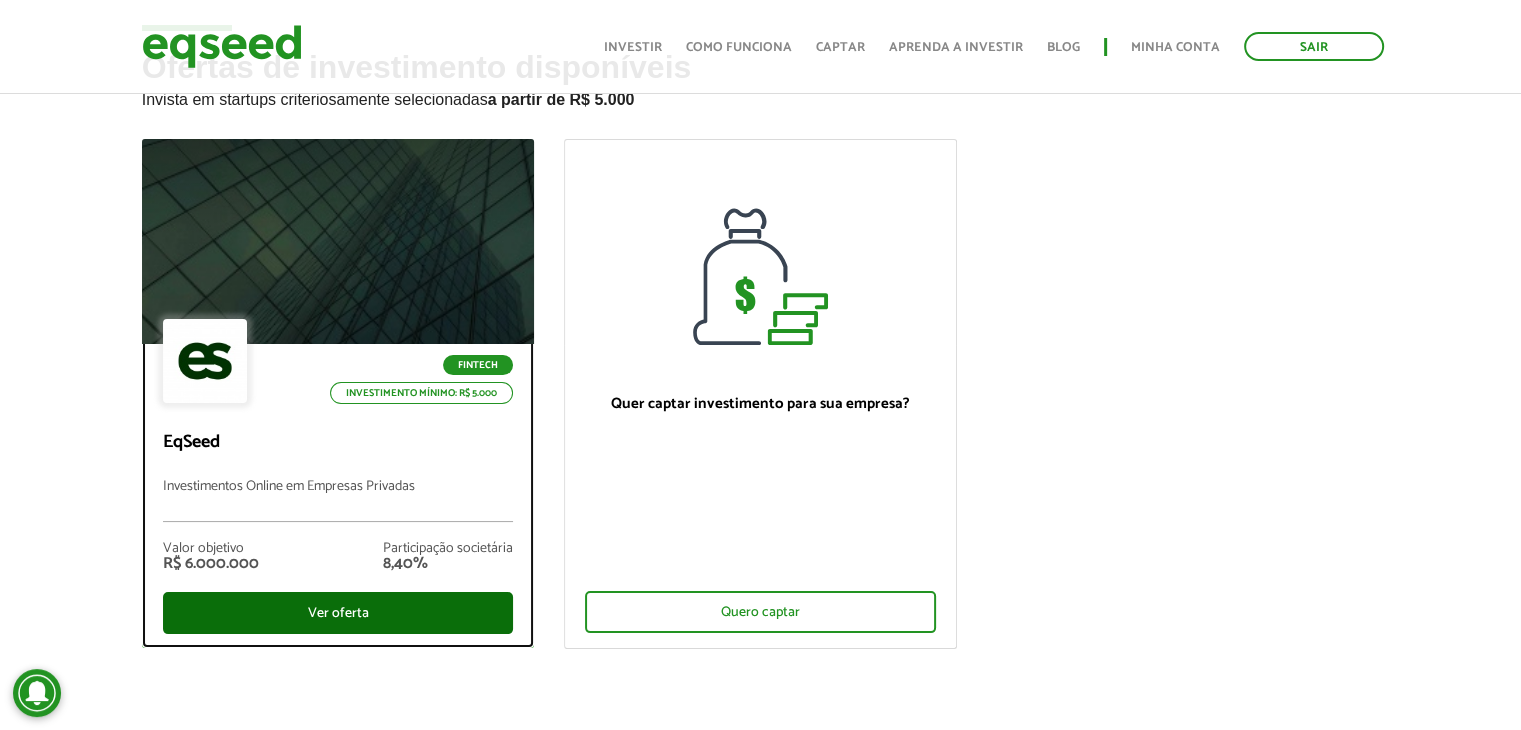click on "Ver oferta" at bounding box center (338, 613) 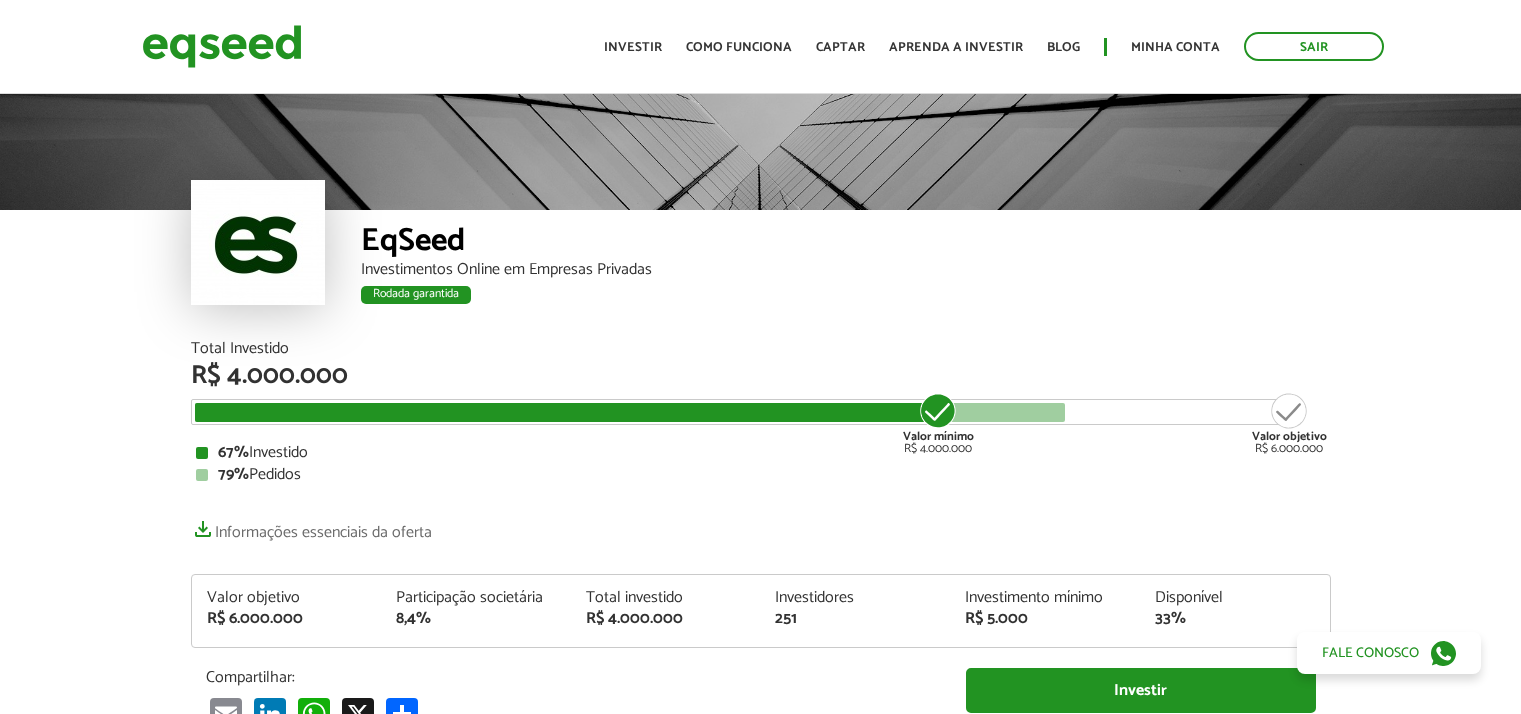scroll, scrollTop: 0, scrollLeft: 0, axis: both 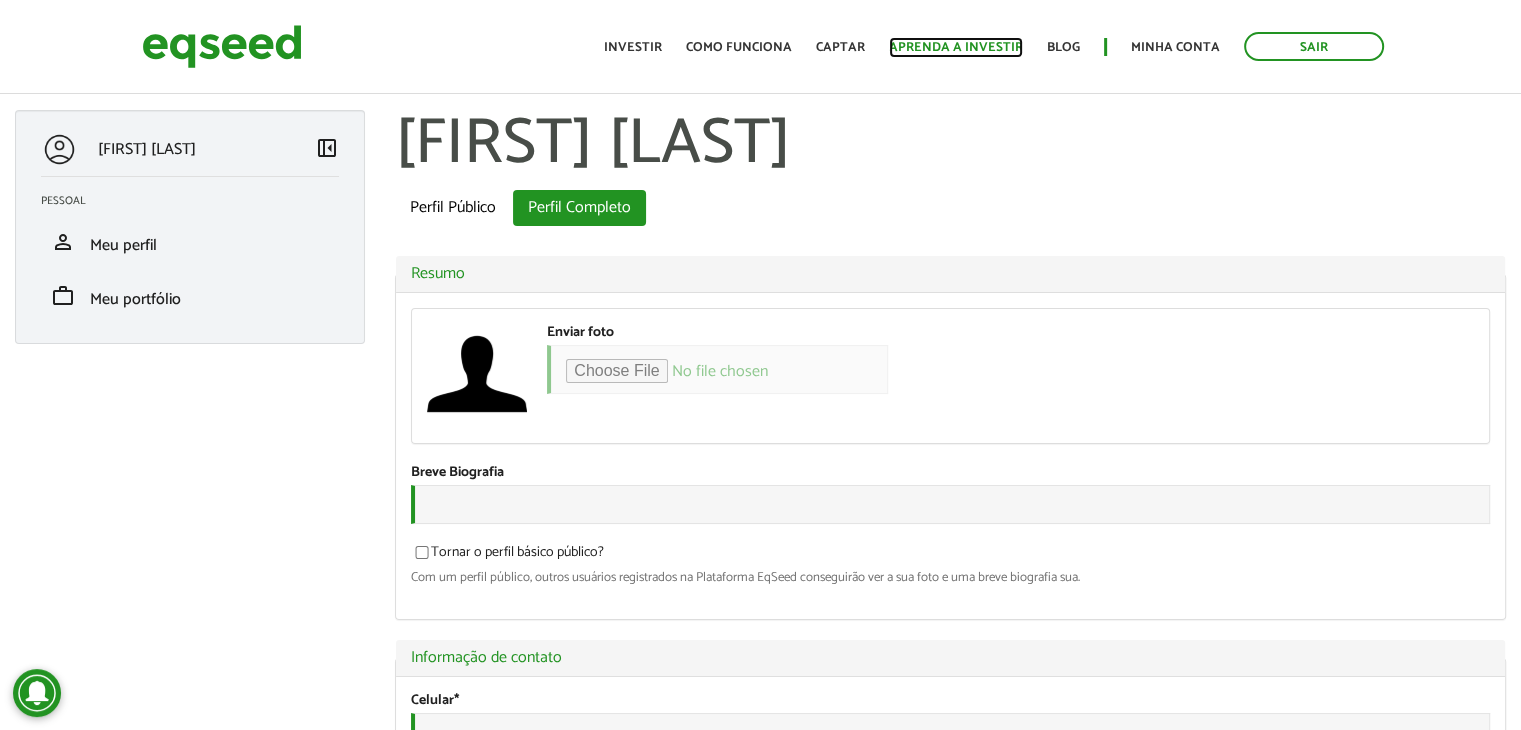 click on "Aprenda a investir" at bounding box center [956, 47] 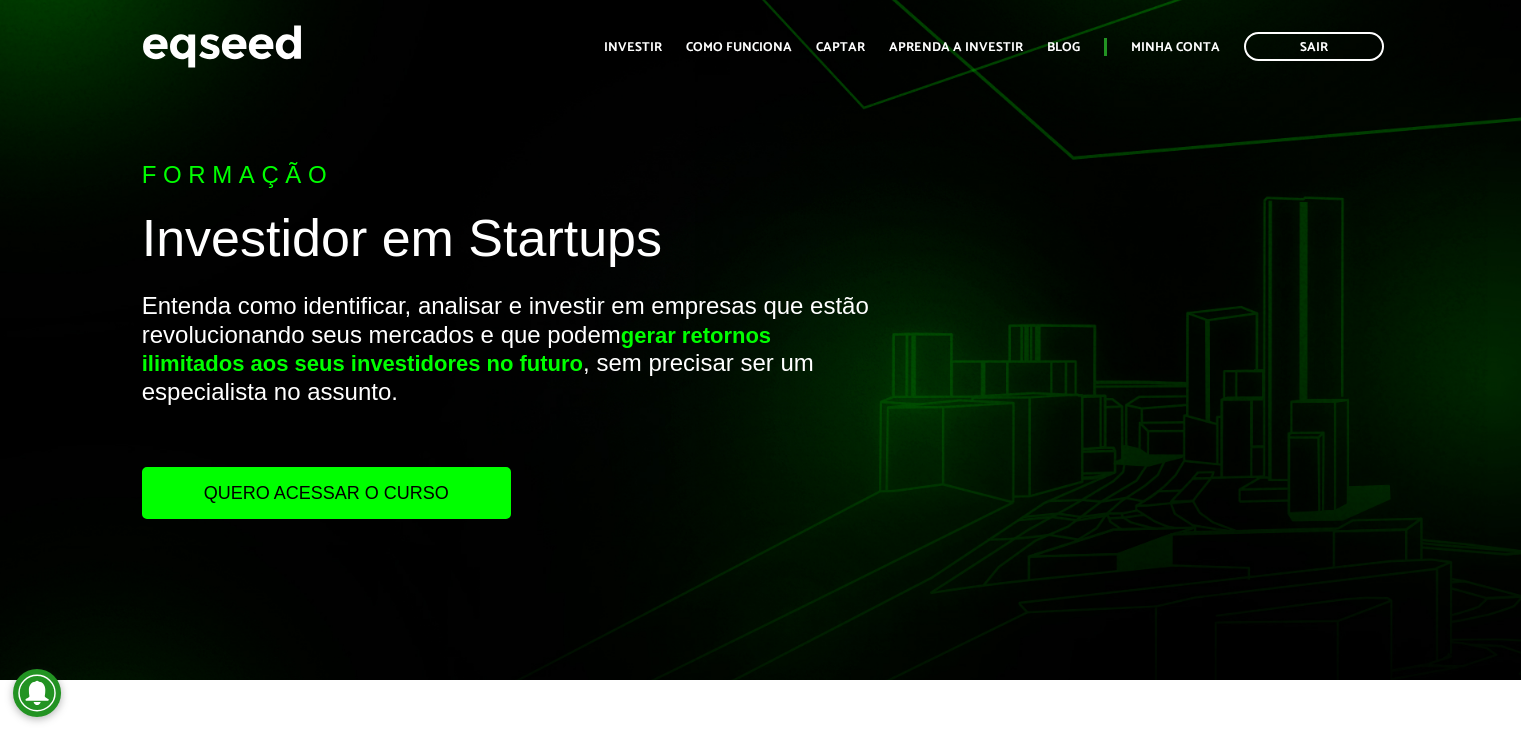 scroll, scrollTop: 0, scrollLeft: 0, axis: both 